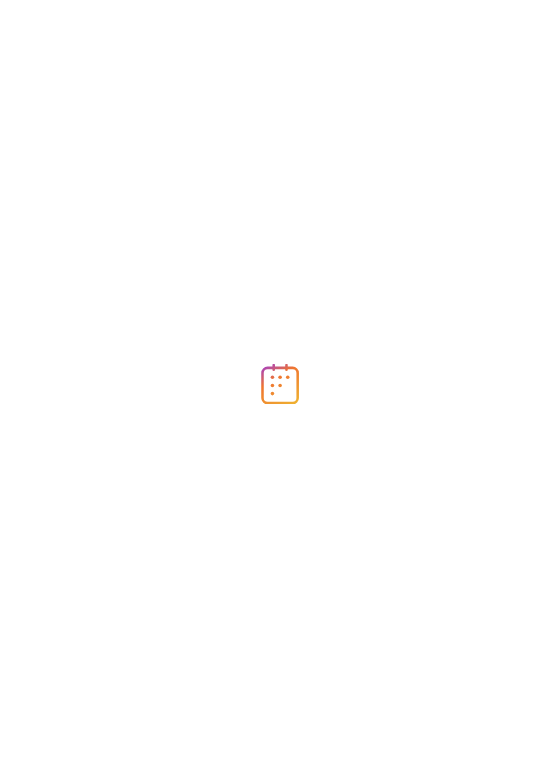 scroll, scrollTop: 0, scrollLeft: 0, axis: both 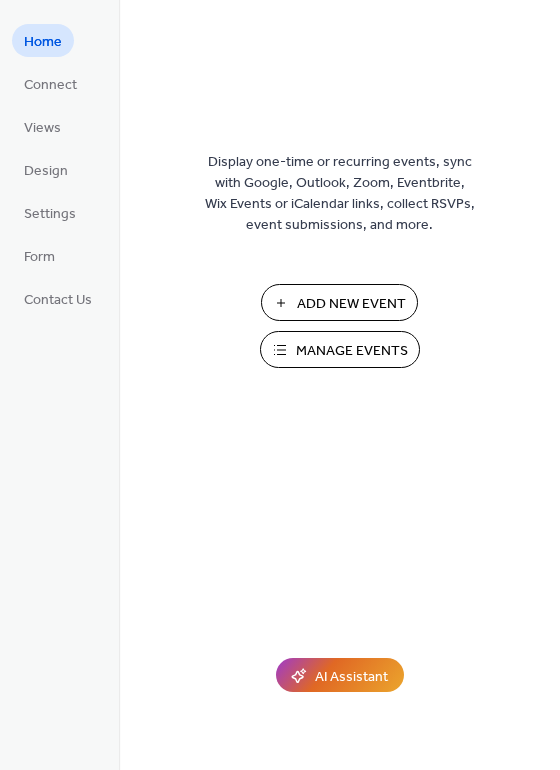 click on "Manage Events" at bounding box center (352, 351) 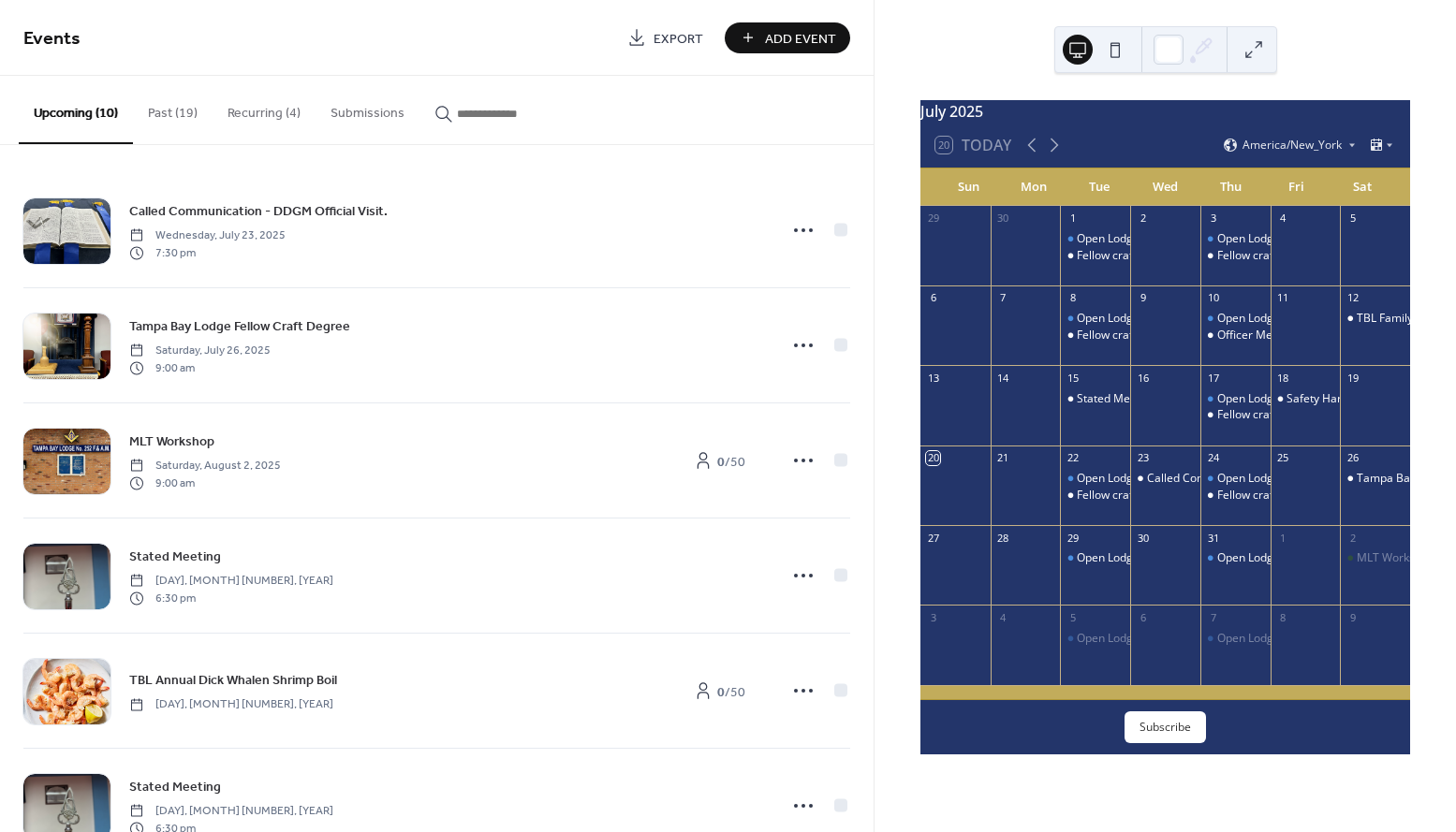 scroll, scrollTop: 0, scrollLeft: 0, axis: both 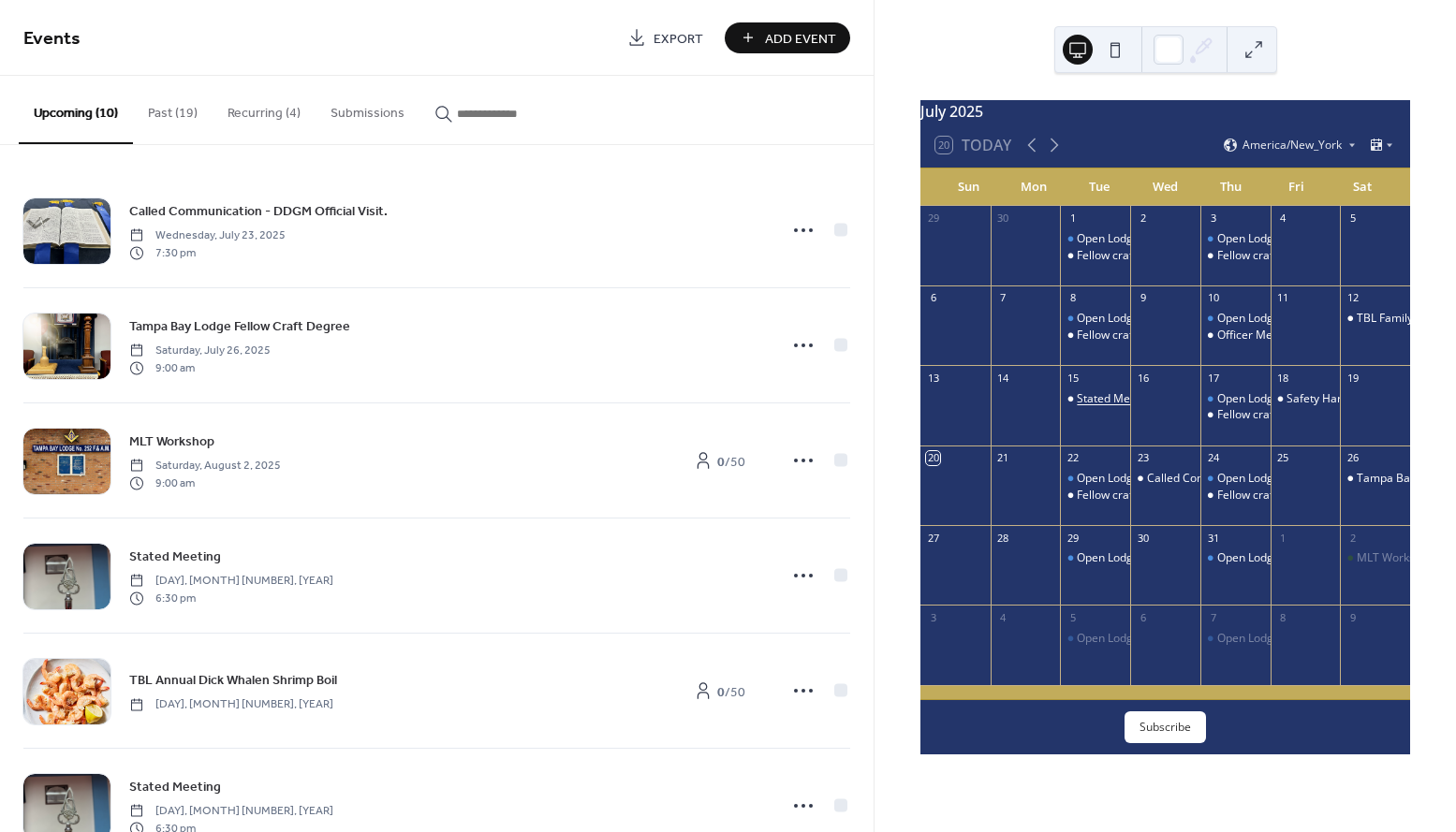 click on "Stated Meeting" at bounding box center [1116, 399] 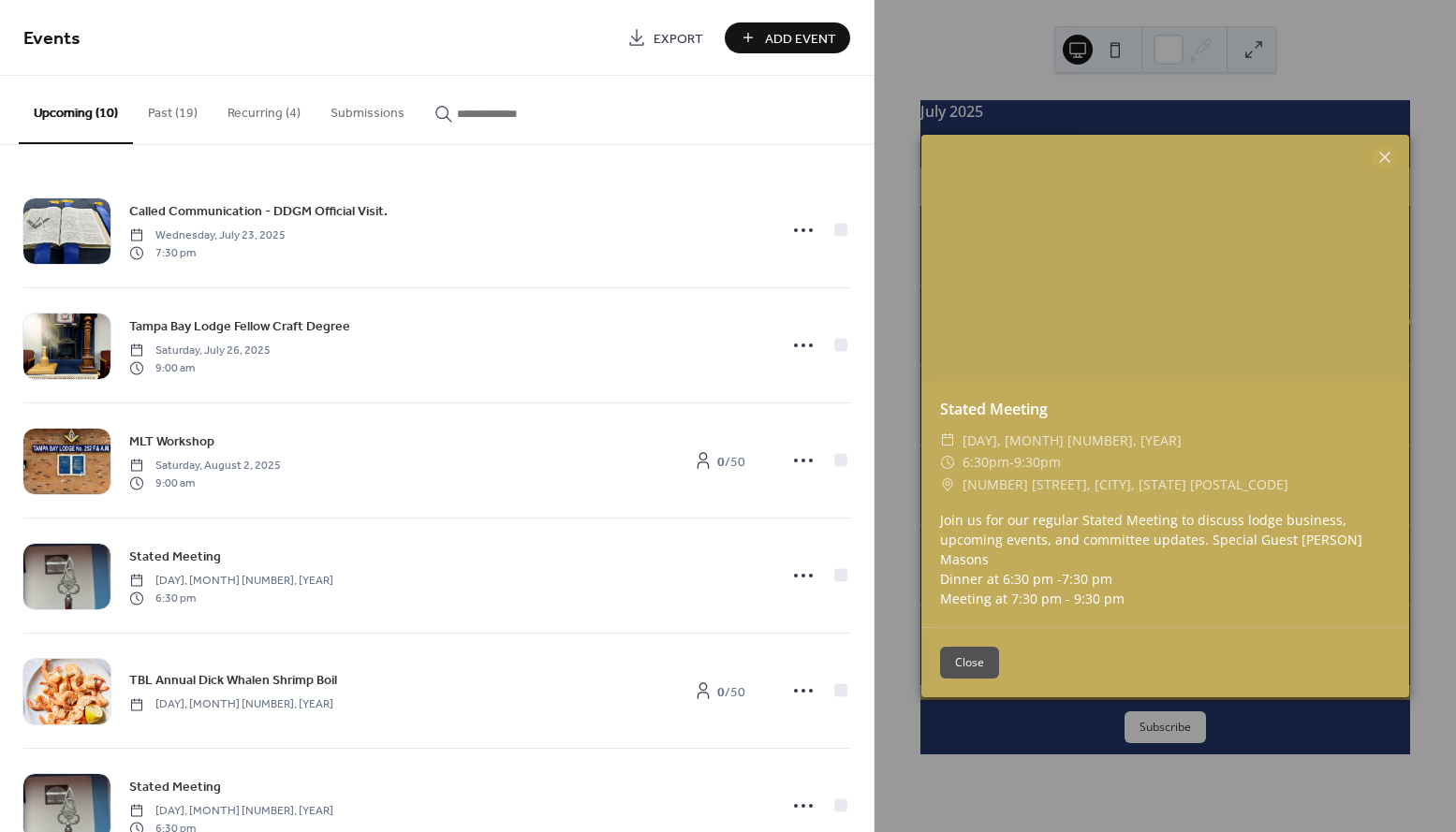 click on "Close" at bounding box center (969, 663) 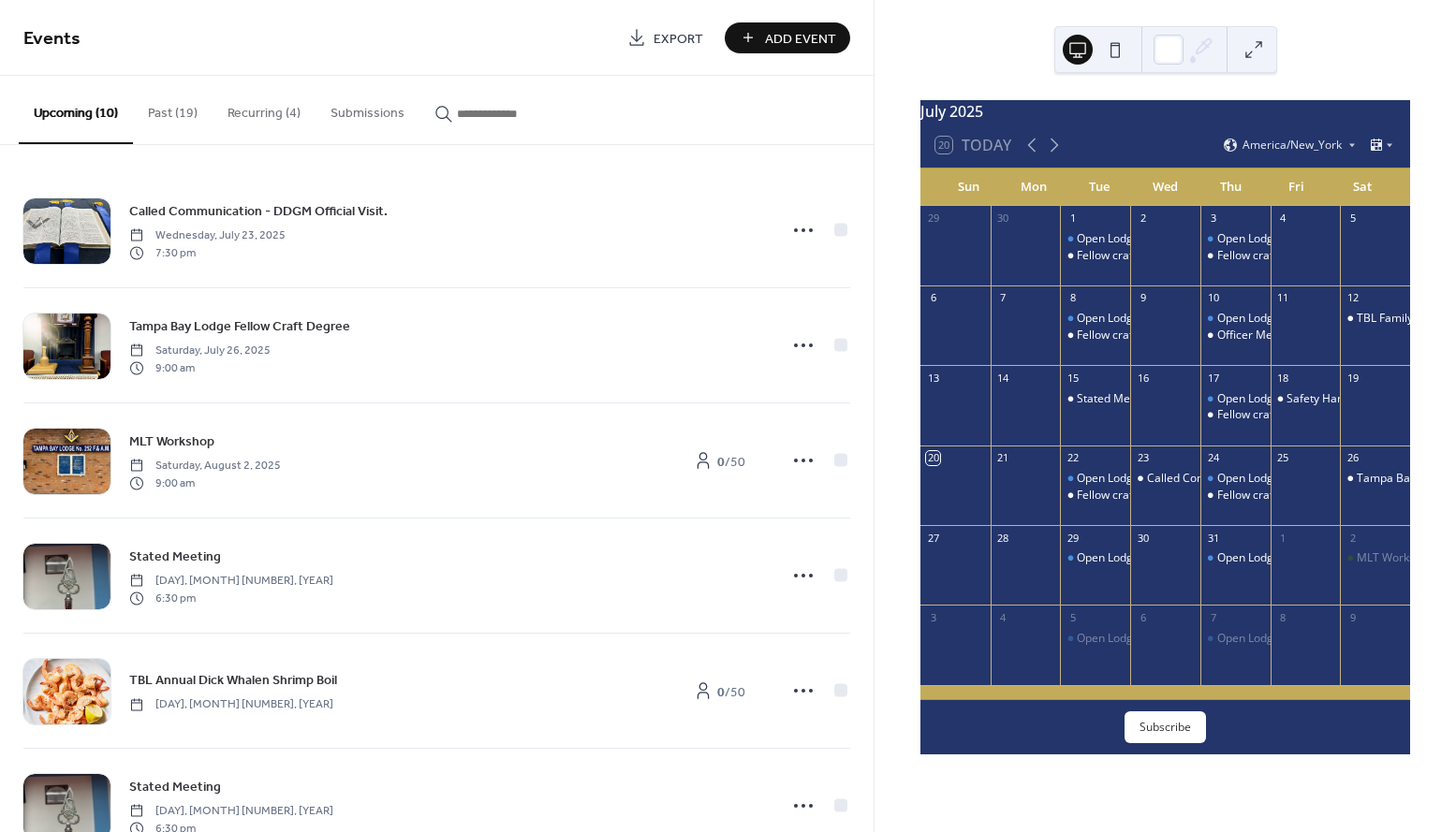 click on "Add Event" at bounding box center [801, 38] 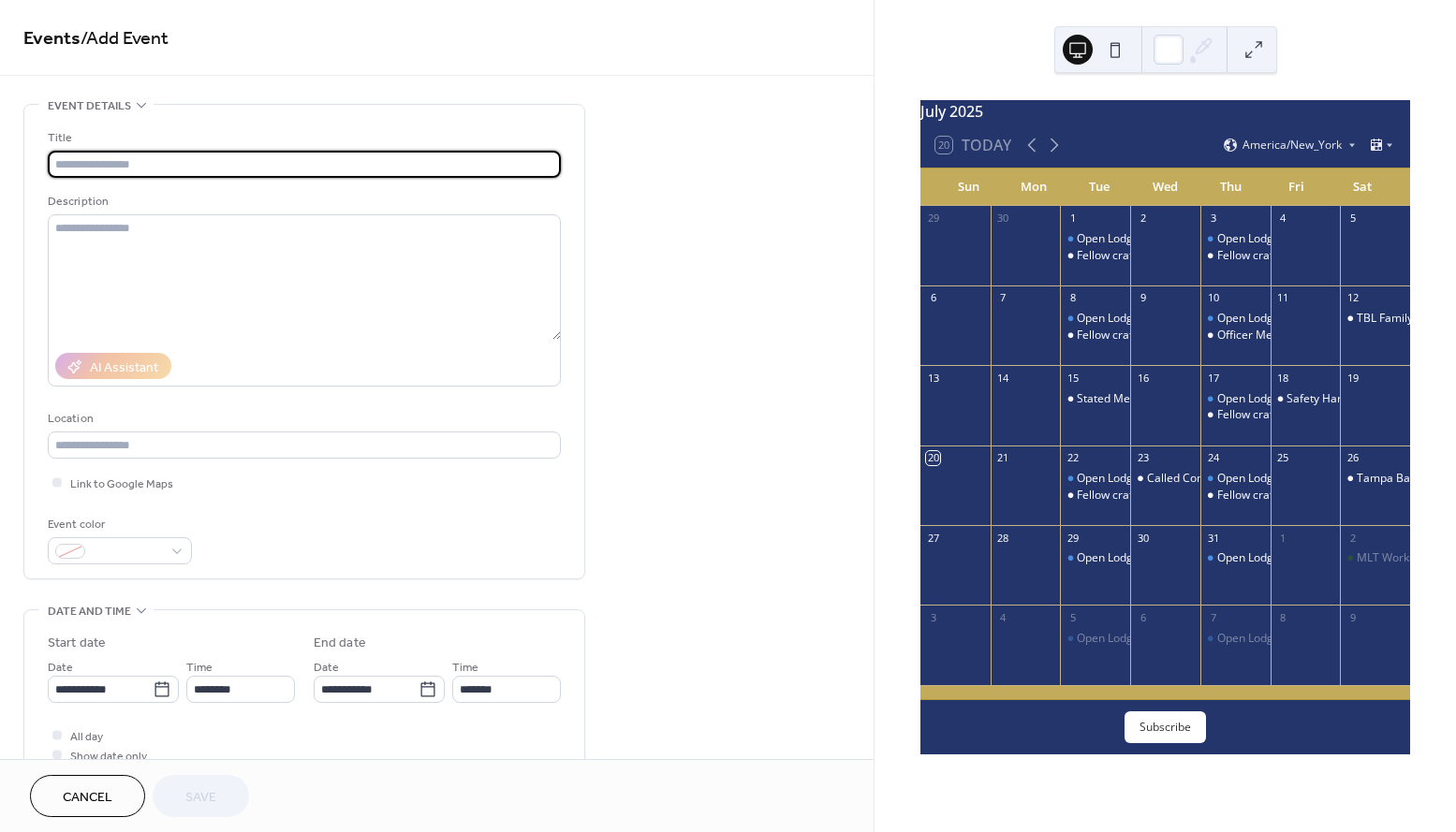 click at bounding box center [304, 164] 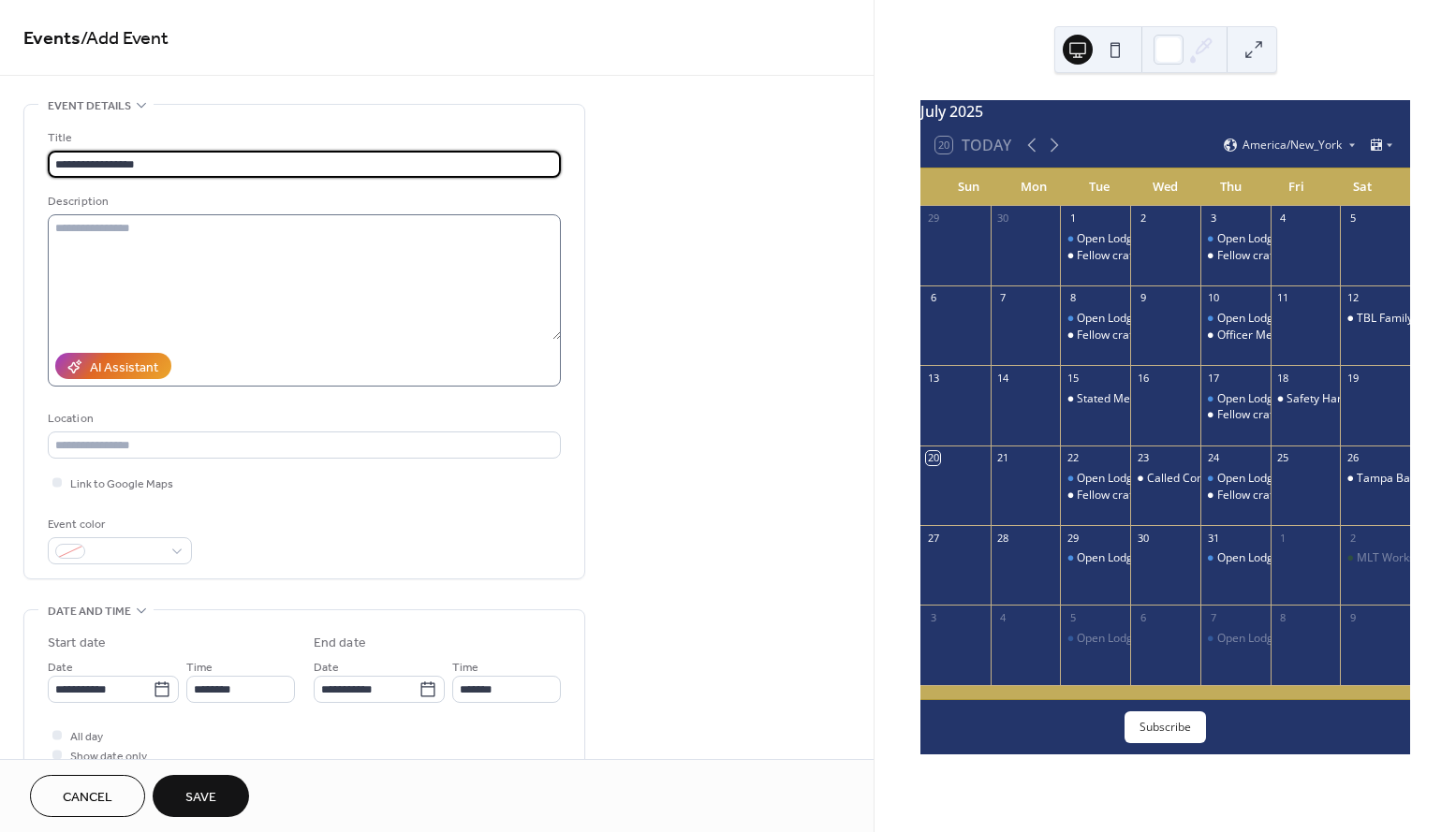 type on "**********" 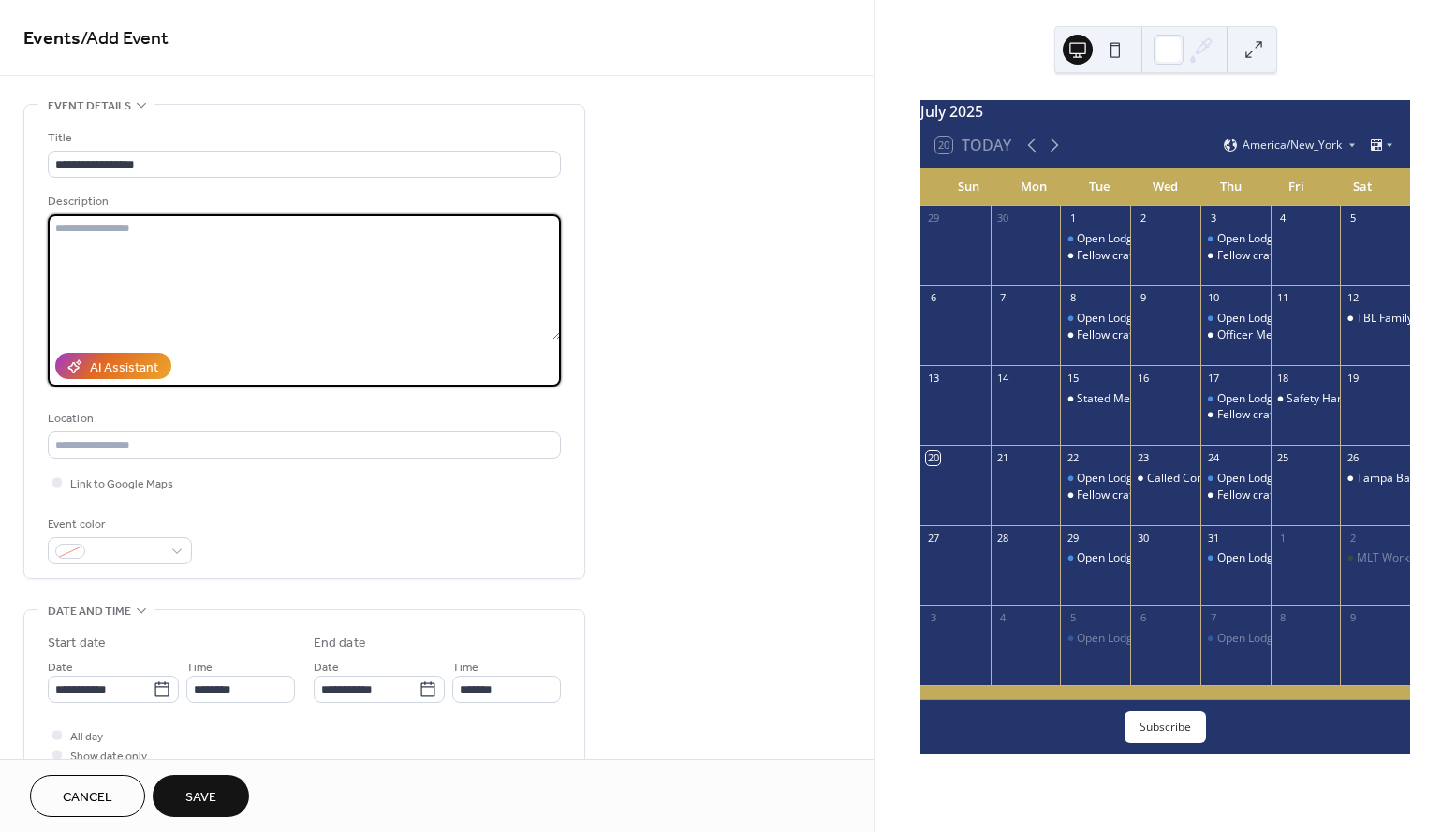 click at bounding box center [304, 277] 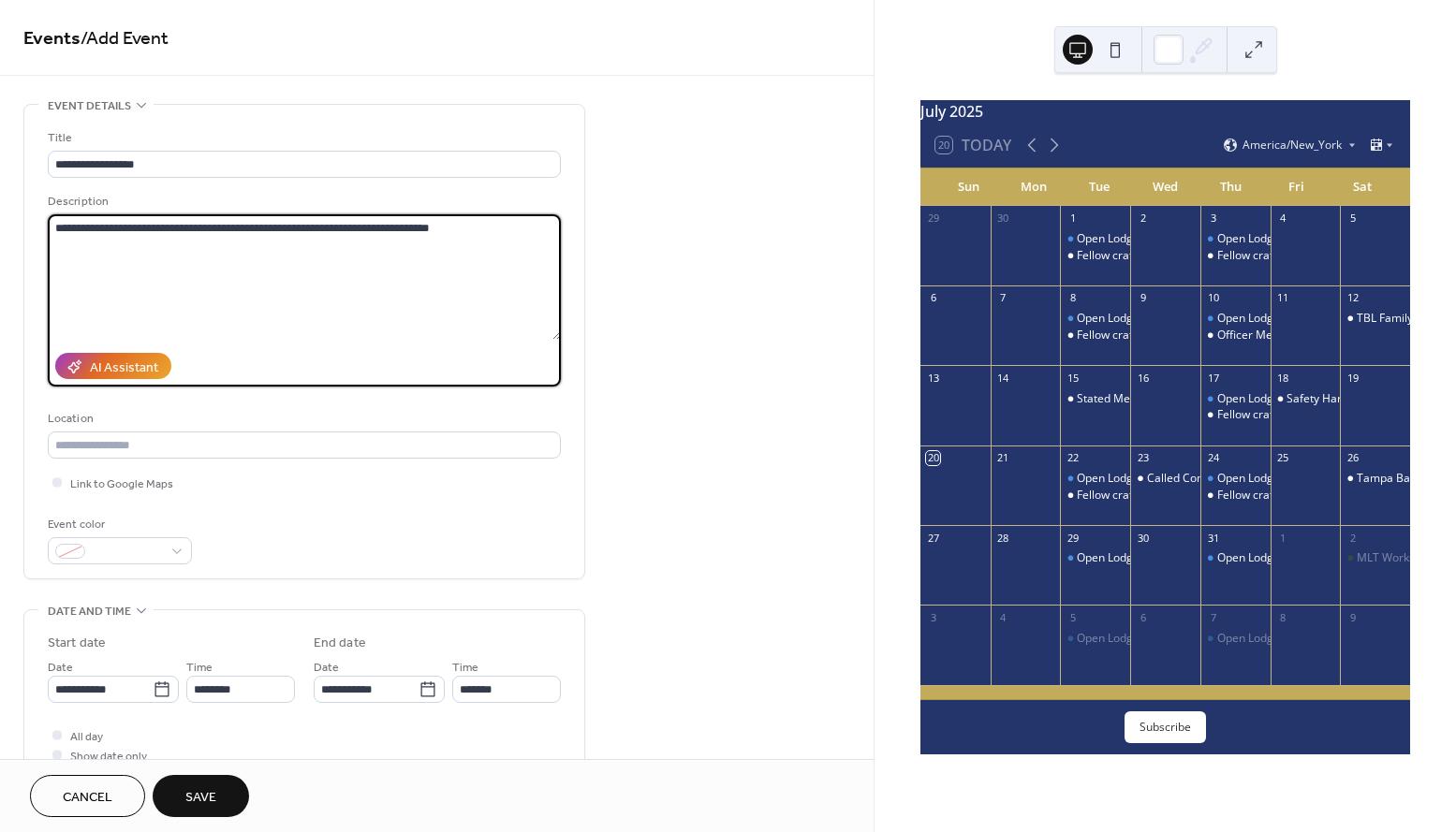 drag, startPoint x: 476, startPoint y: 221, endPoint x: 53, endPoint y: 220, distance: 423.0012 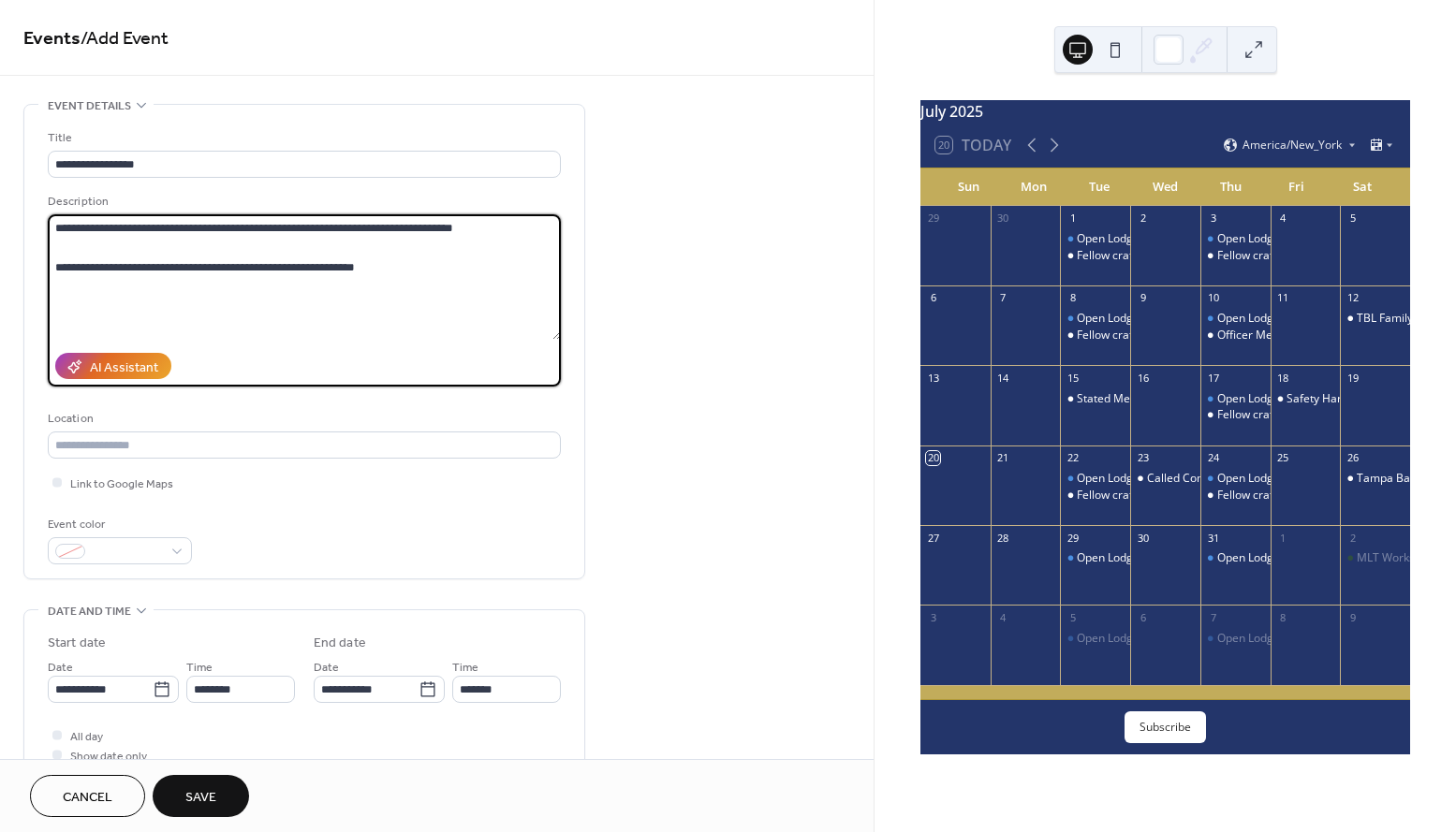 drag, startPoint x: 377, startPoint y: 273, endPoint x: 35, endPoint y: 250, distance: 342.77252 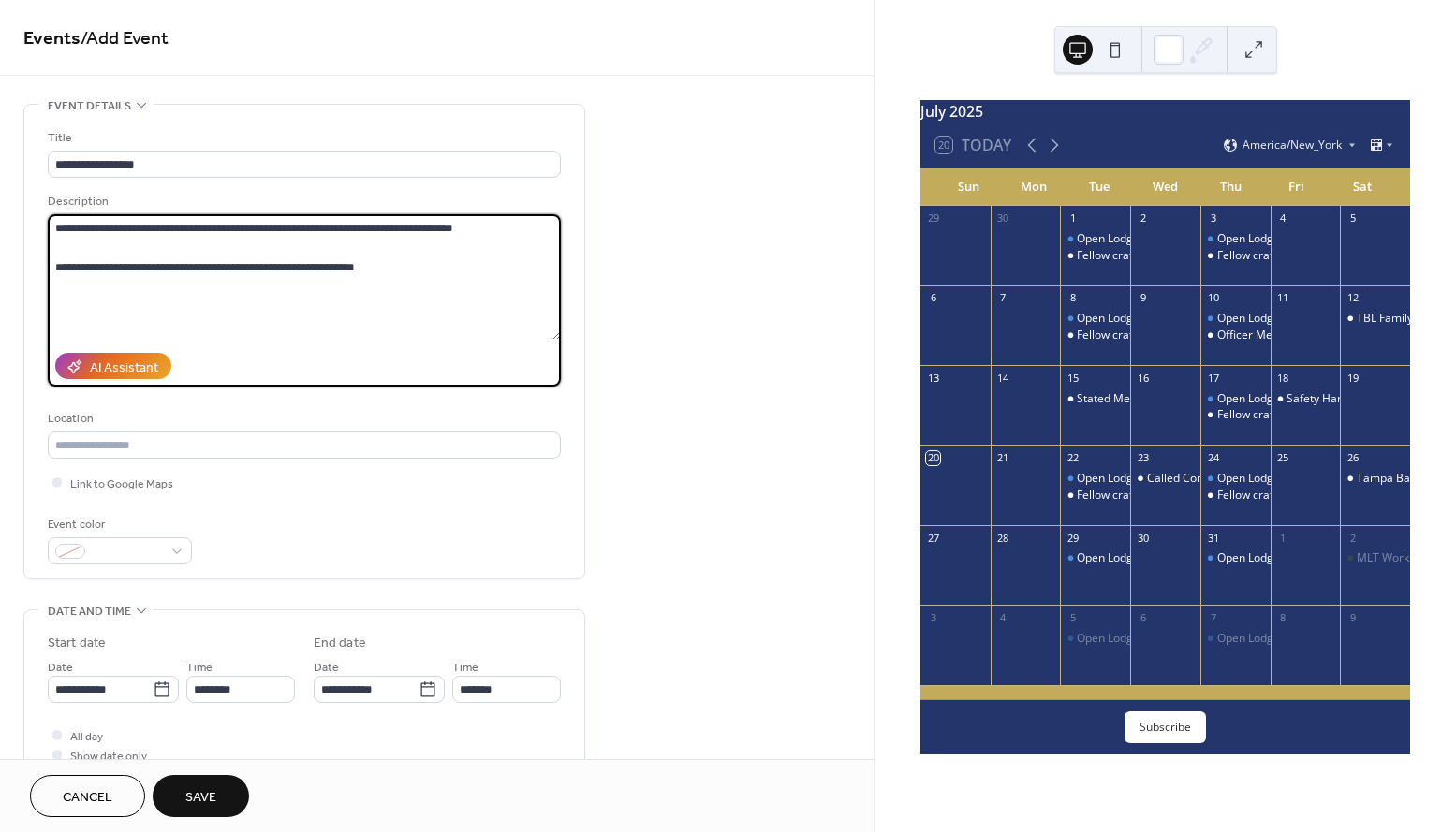 click on "**********" at bounding box center [304, 342] 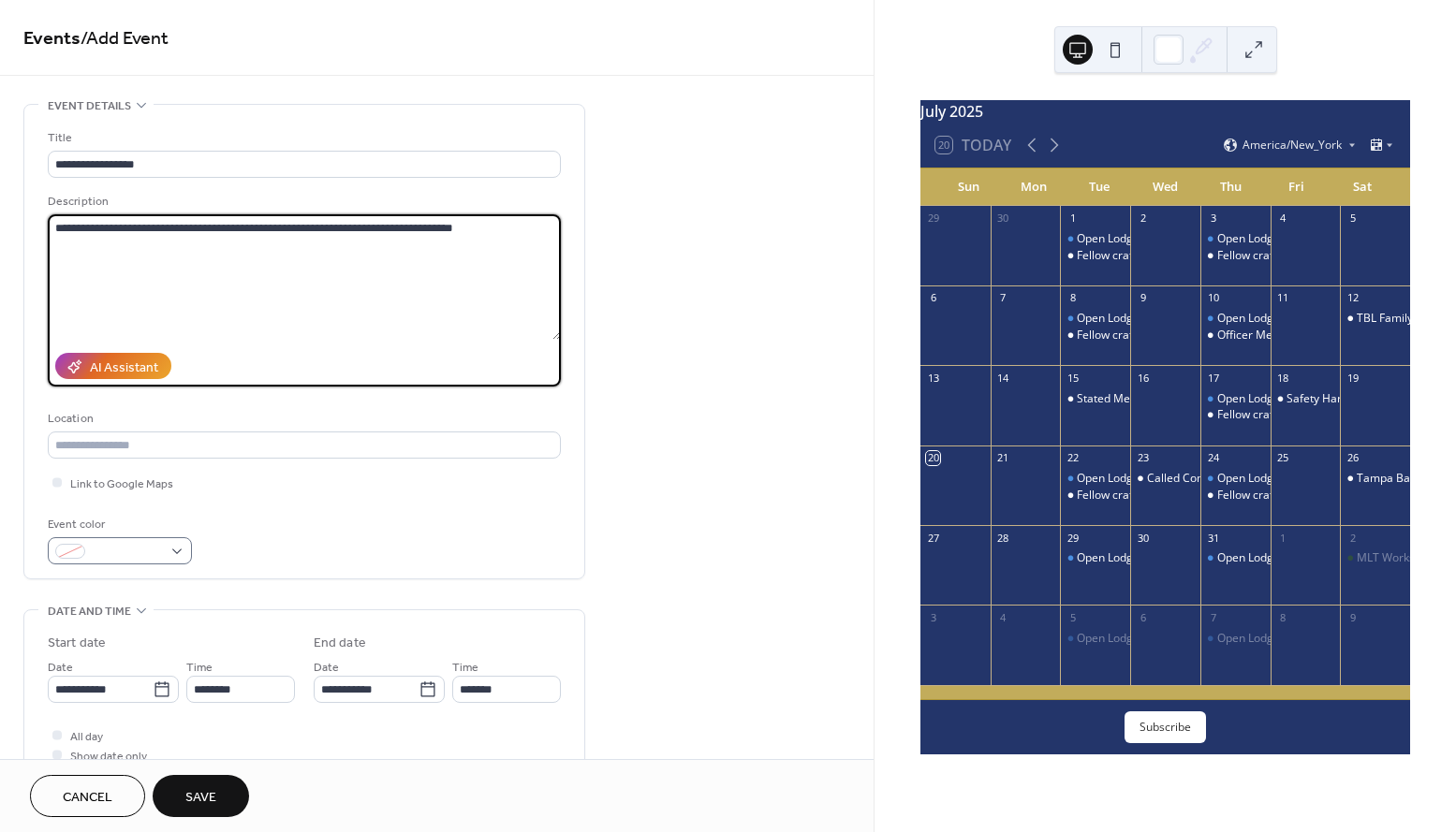 type on "**********" 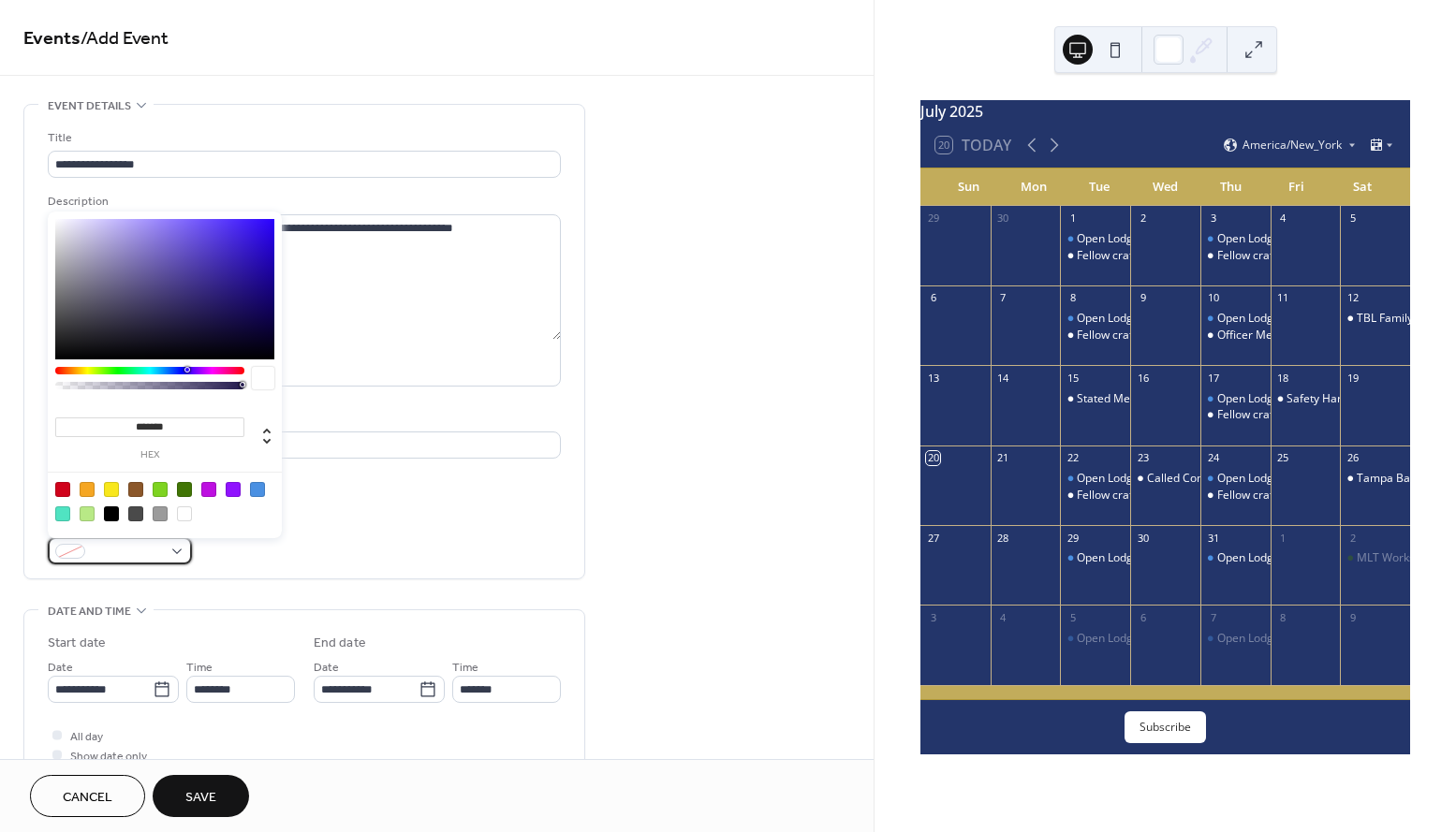 click at bounding box center (120, 550) 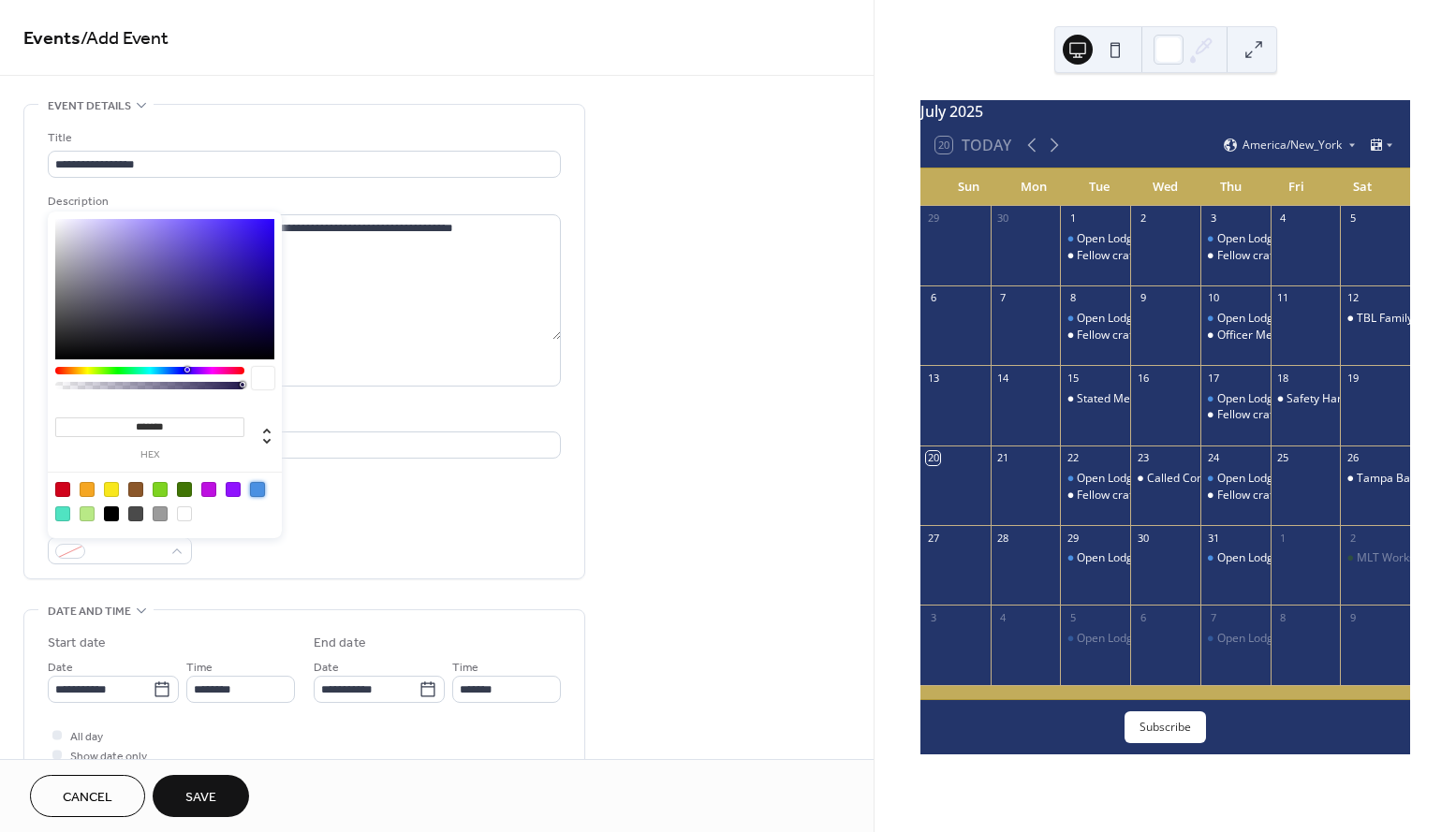 click at bounding box center [257, 489] 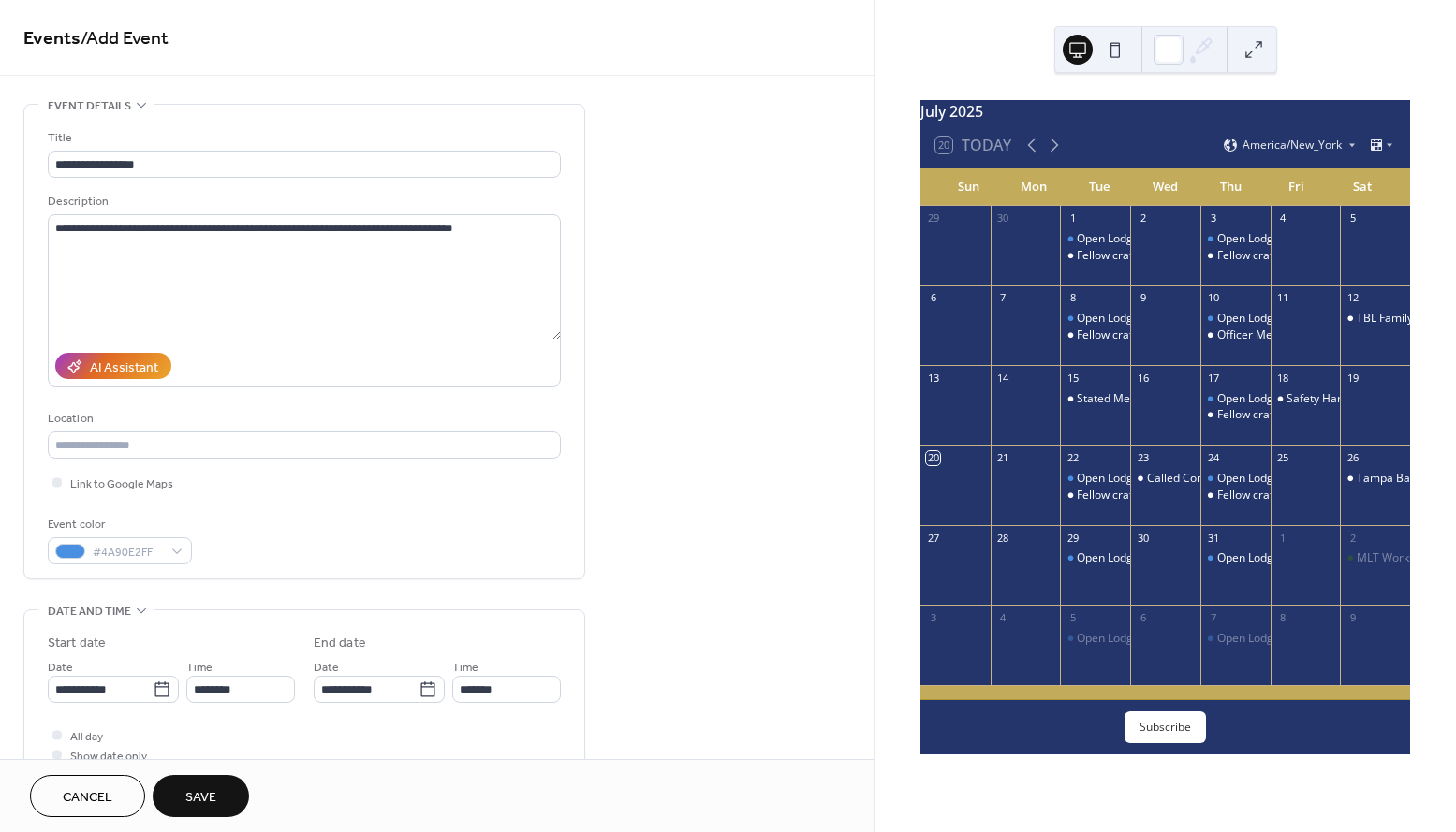 click on "**********" at bounding box center (304, 346) 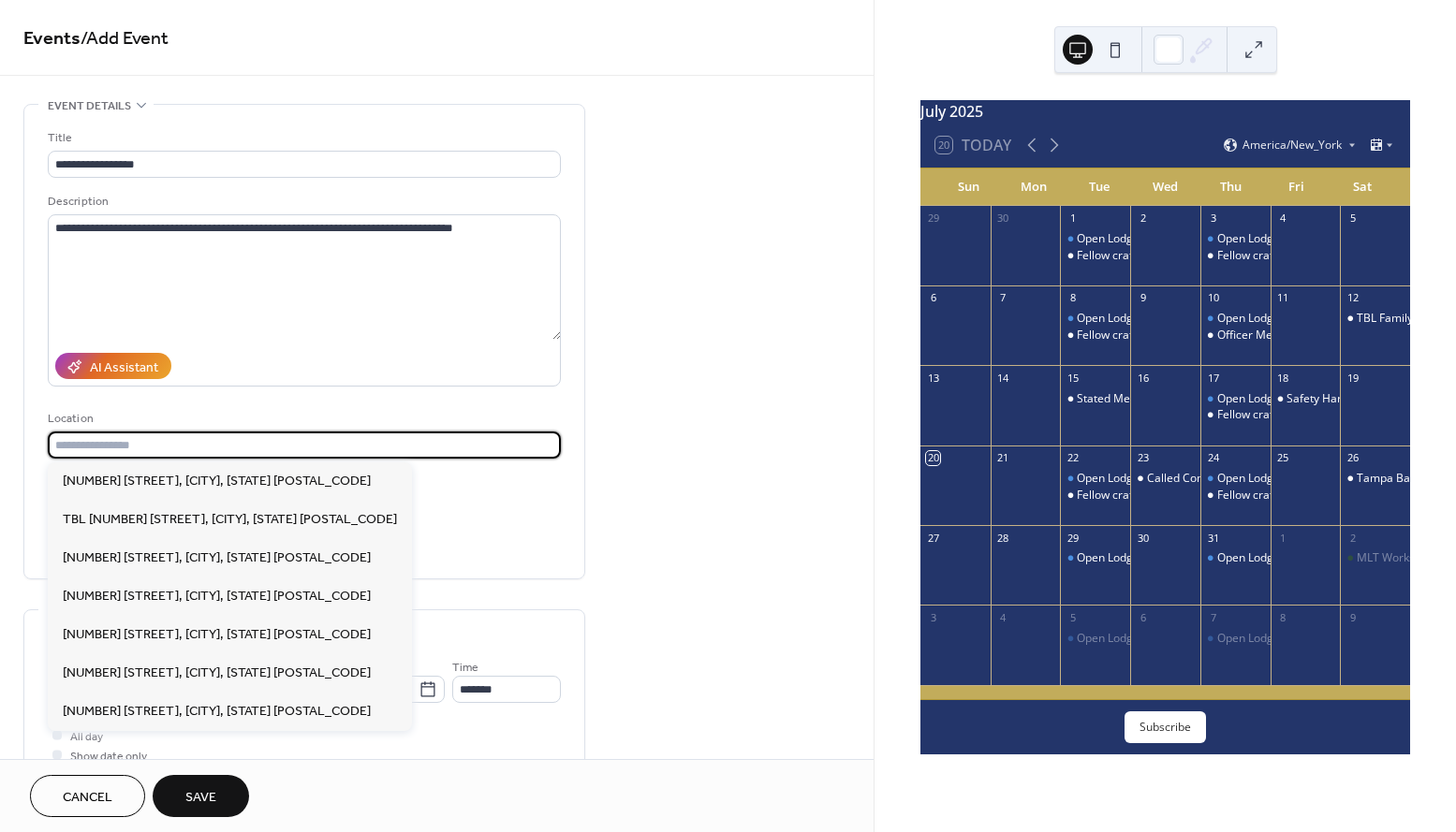 click at bounding box center [304, 445] 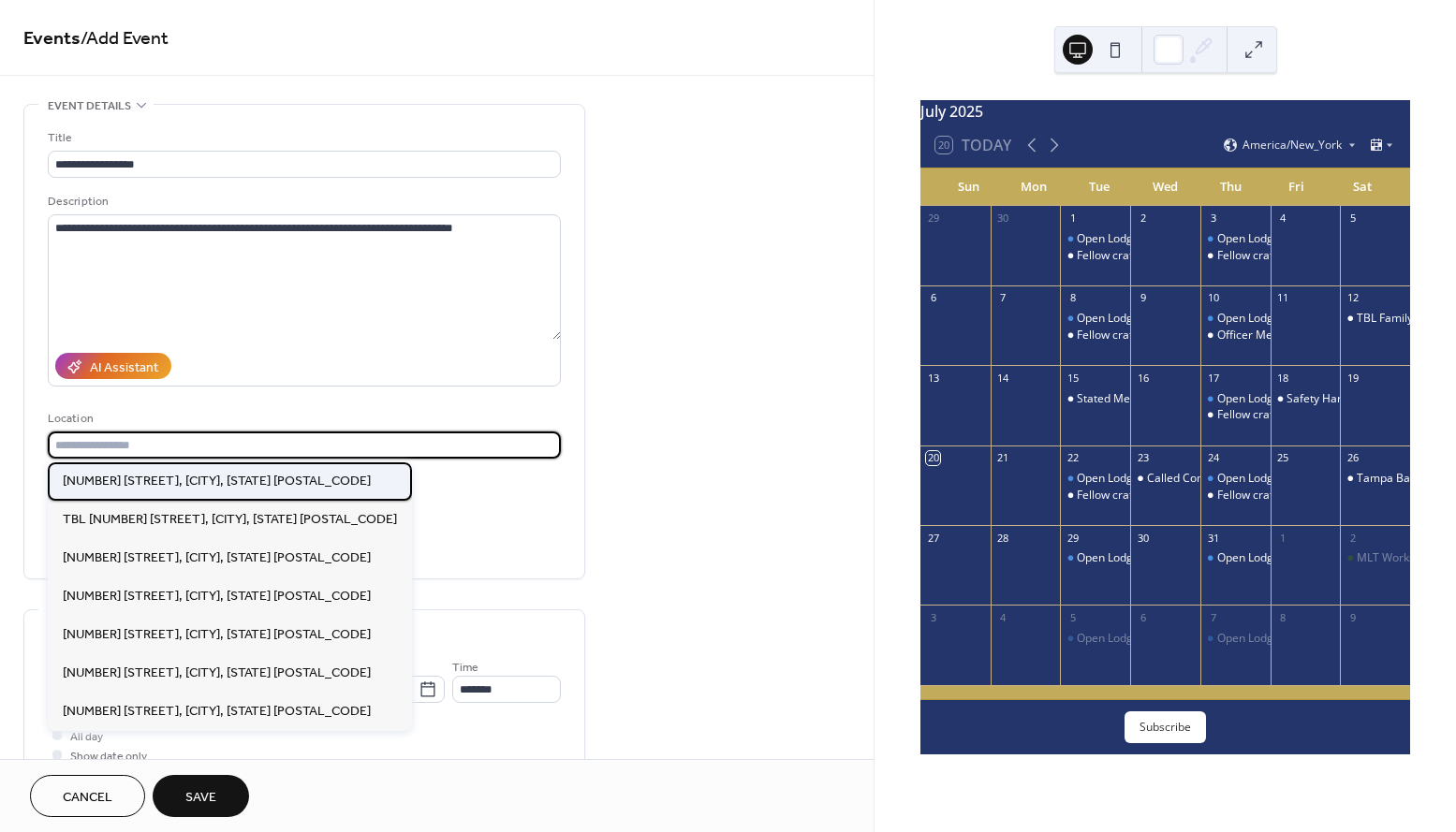 click on "[NUMBER] [STREET], [CITY], [STATE] [POSTAL_CODE]" at bounding box center [216, 481] 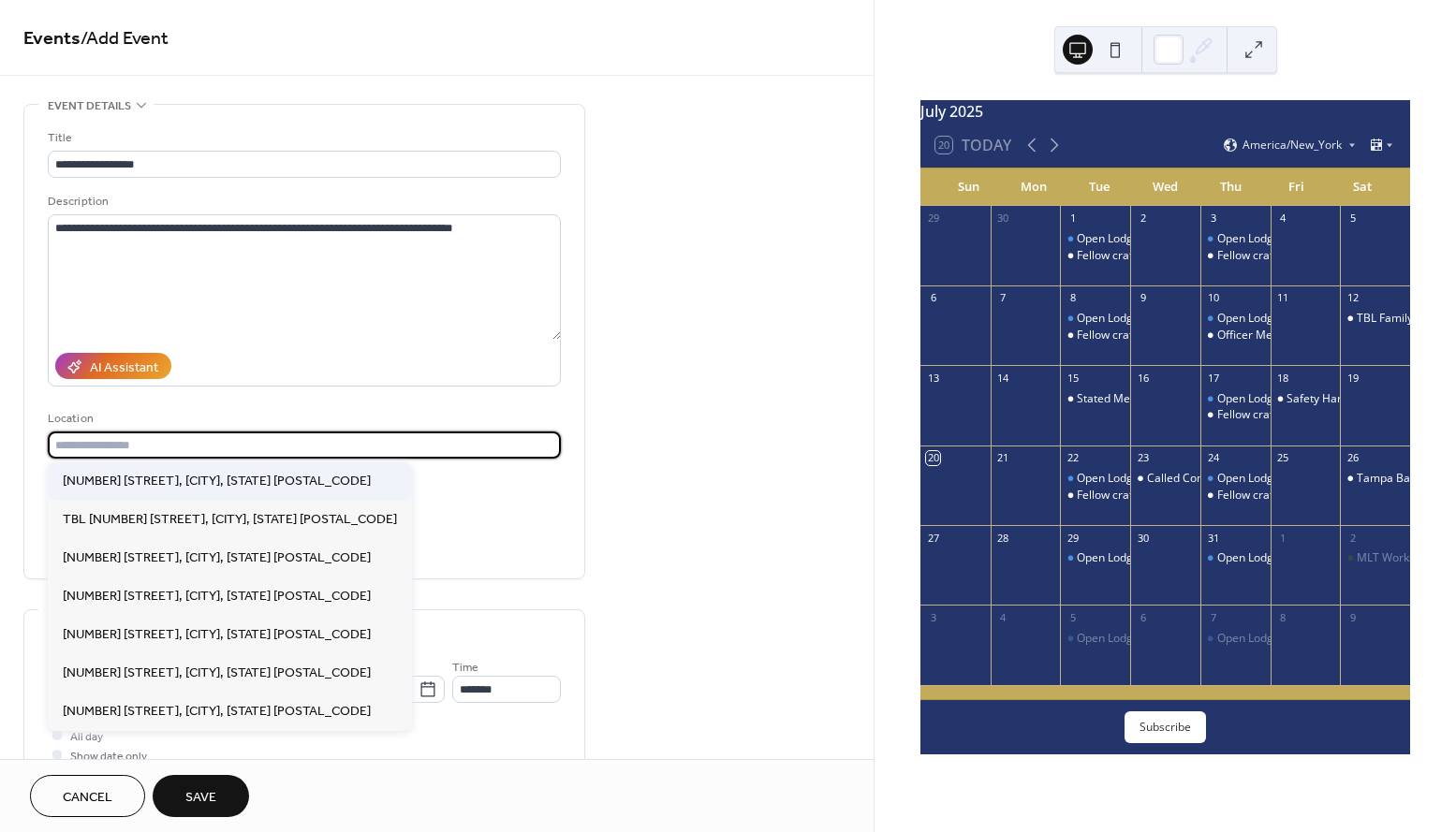 type on "**********" 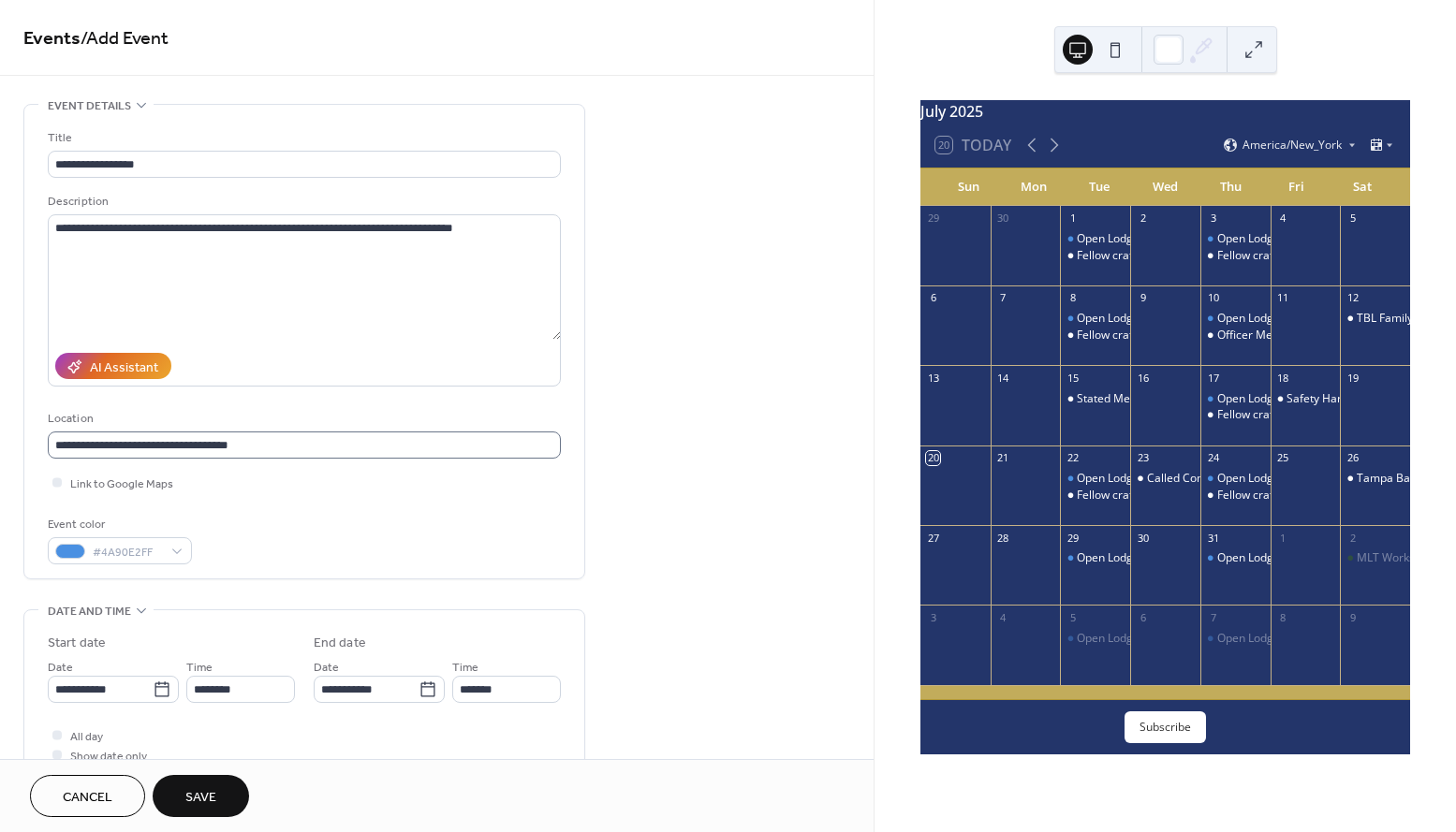 scroll, scrollTop: 1, scrollLeft: 0, axis: vertical 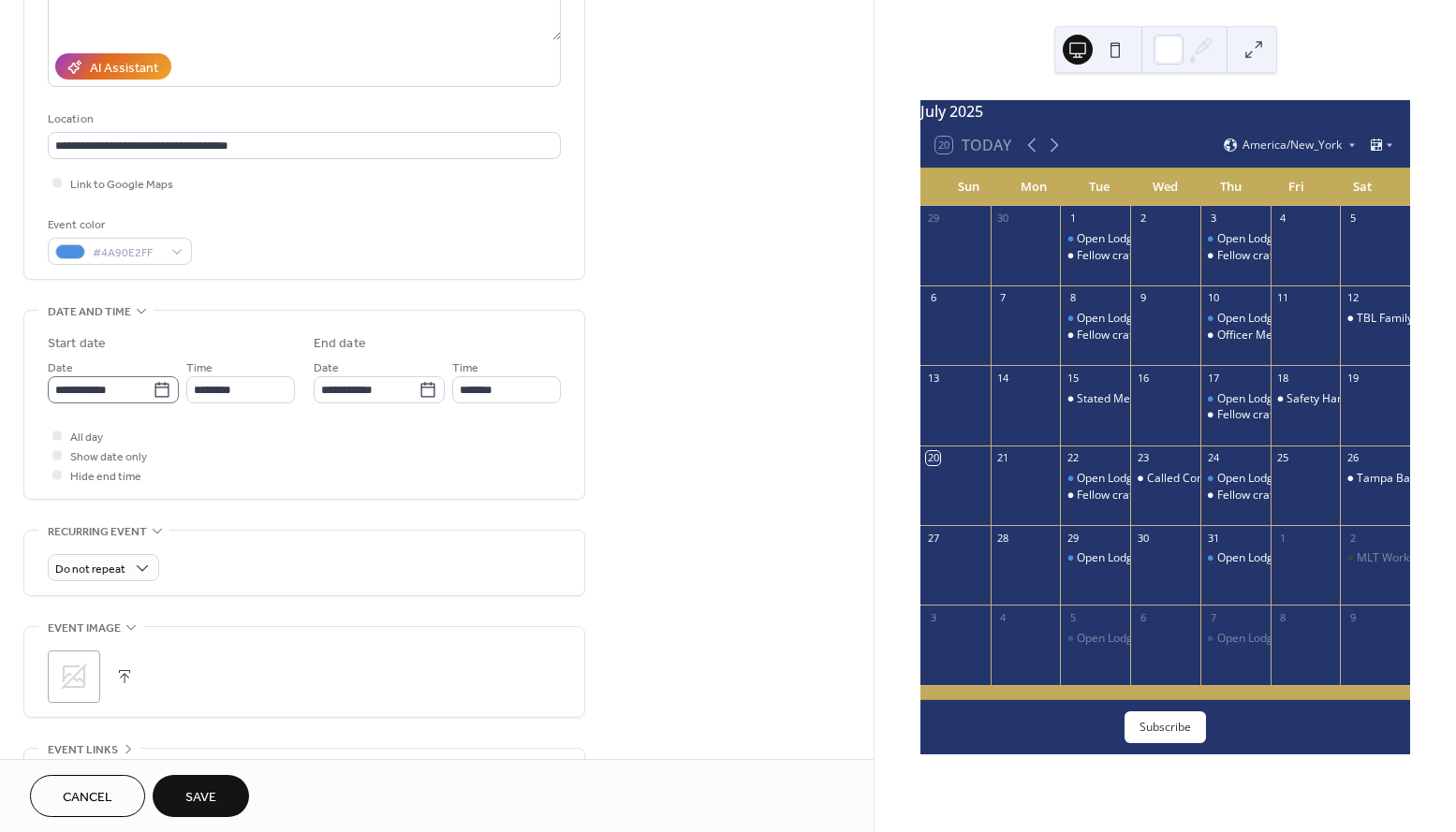 click 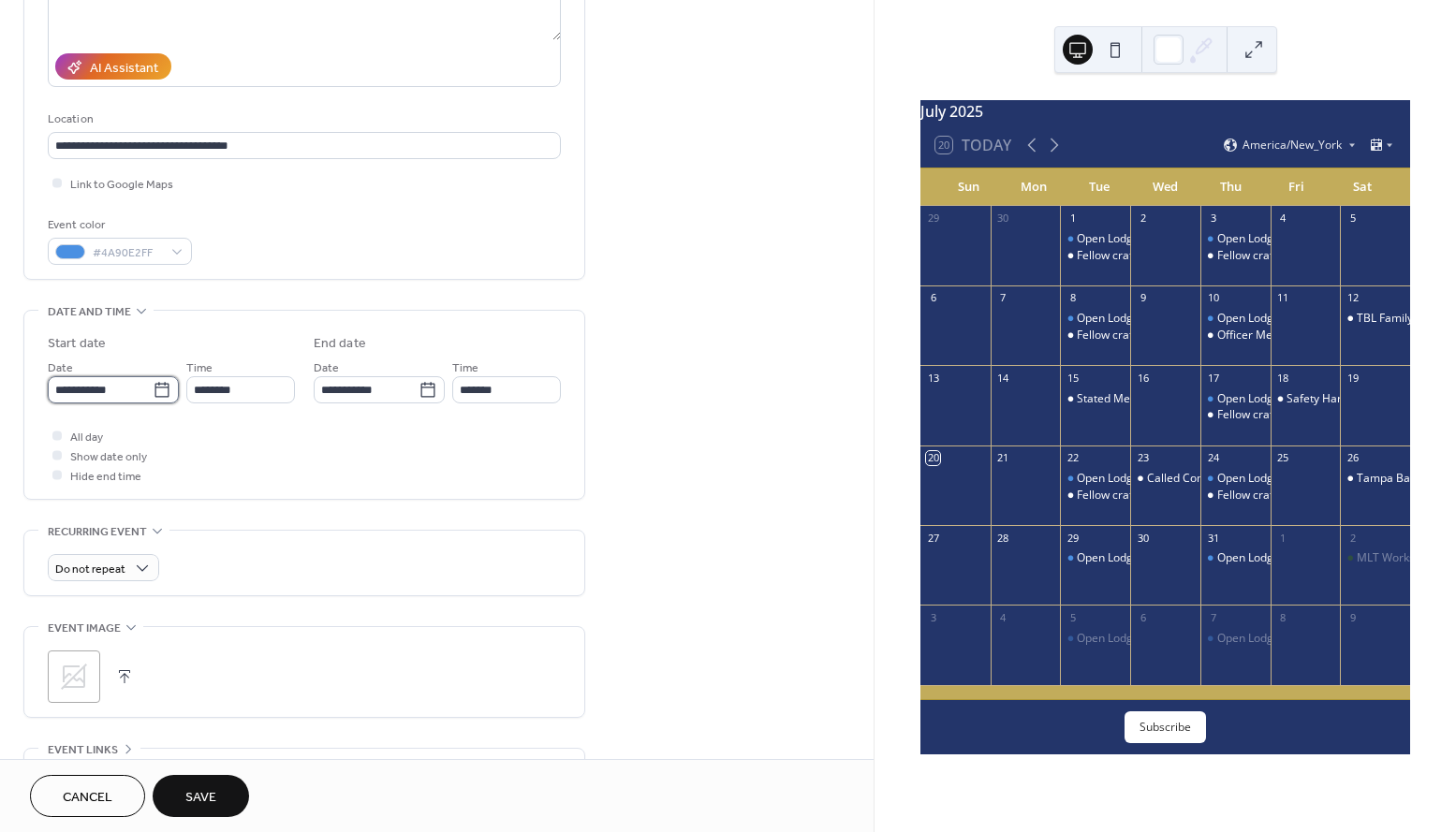 click on "**********" at bounding box center [100, 389] 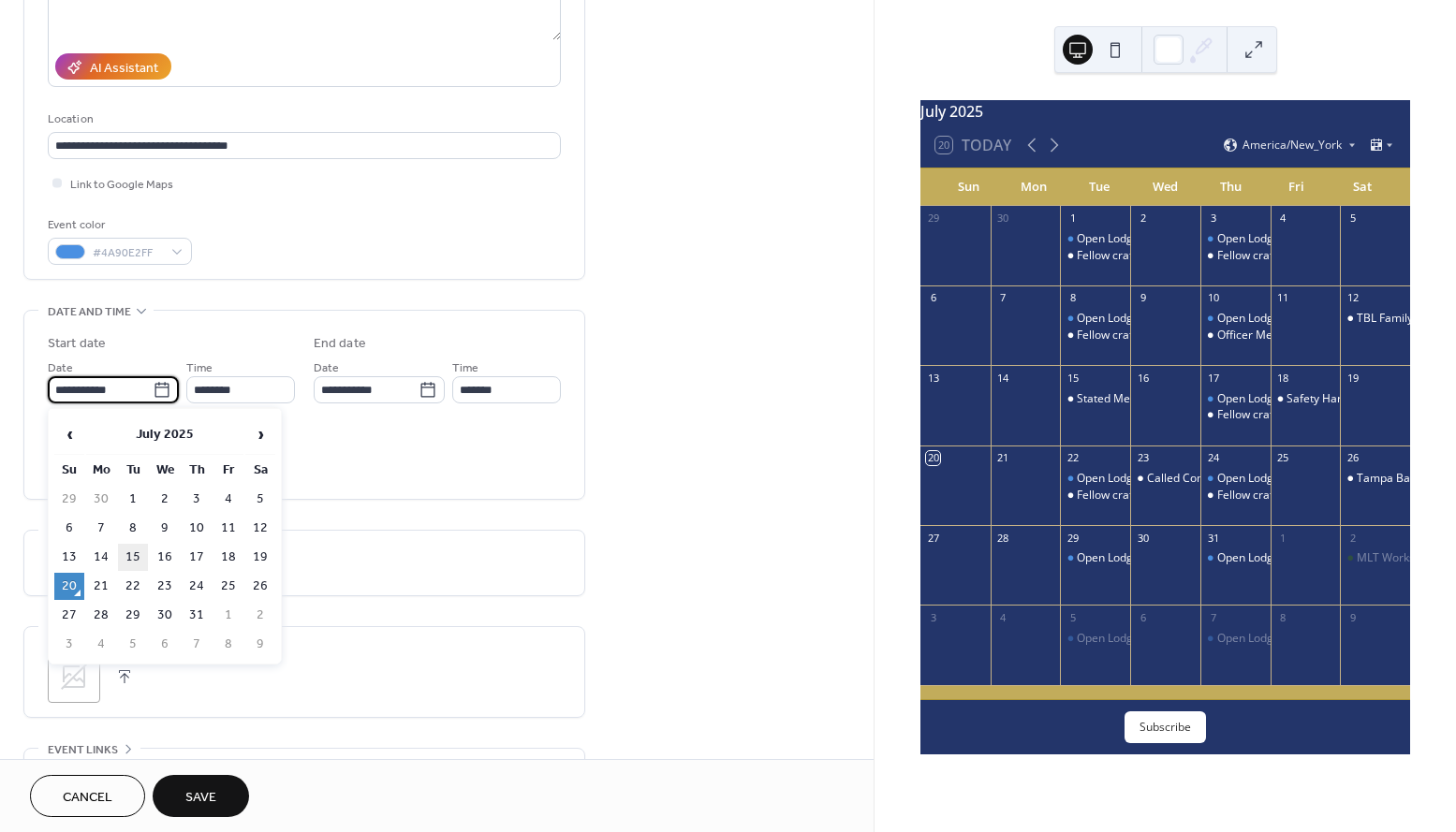 click on "15" at bounding box center (133, 557) 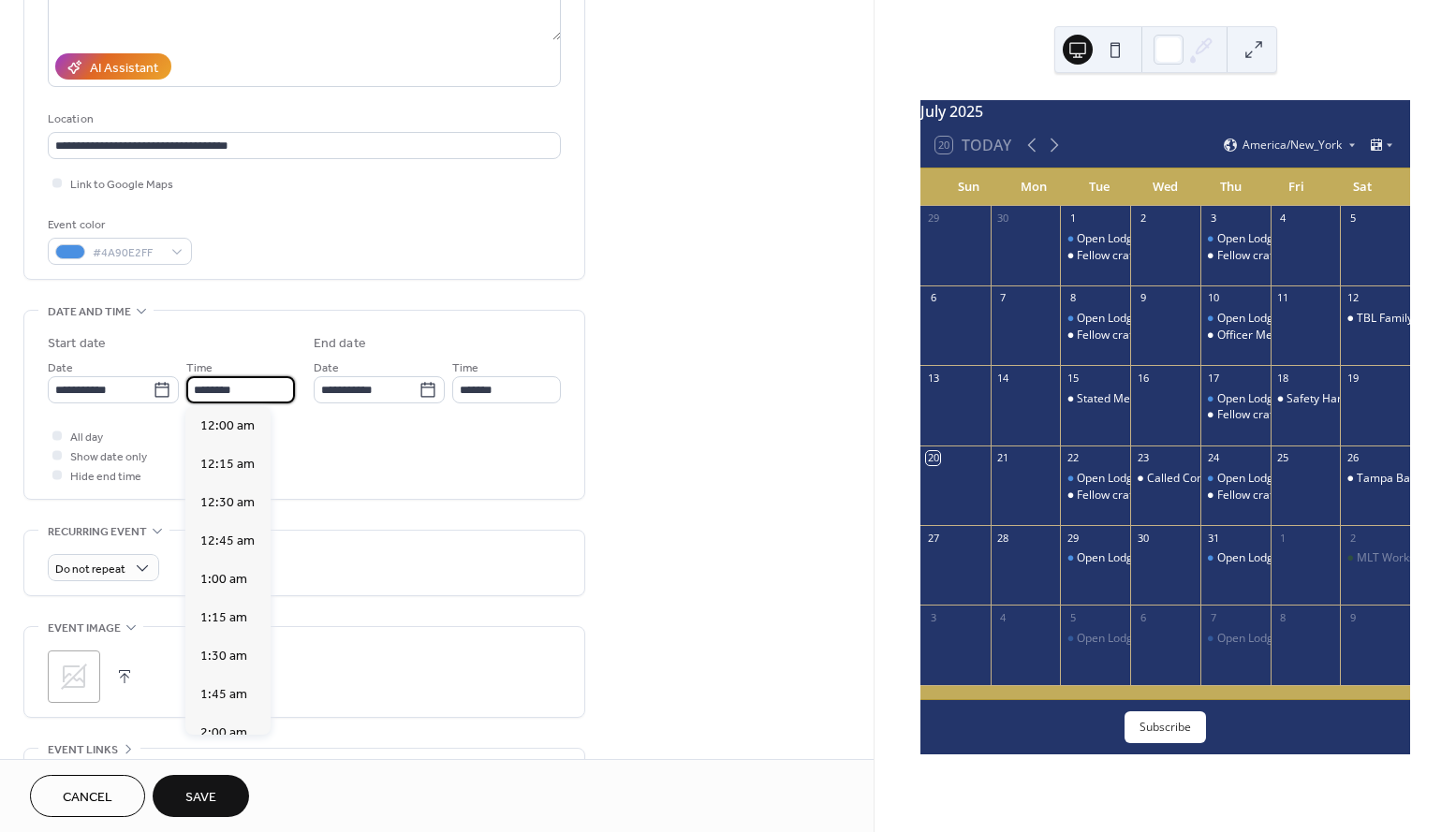 click on "********" at bounding box center [241, 389] 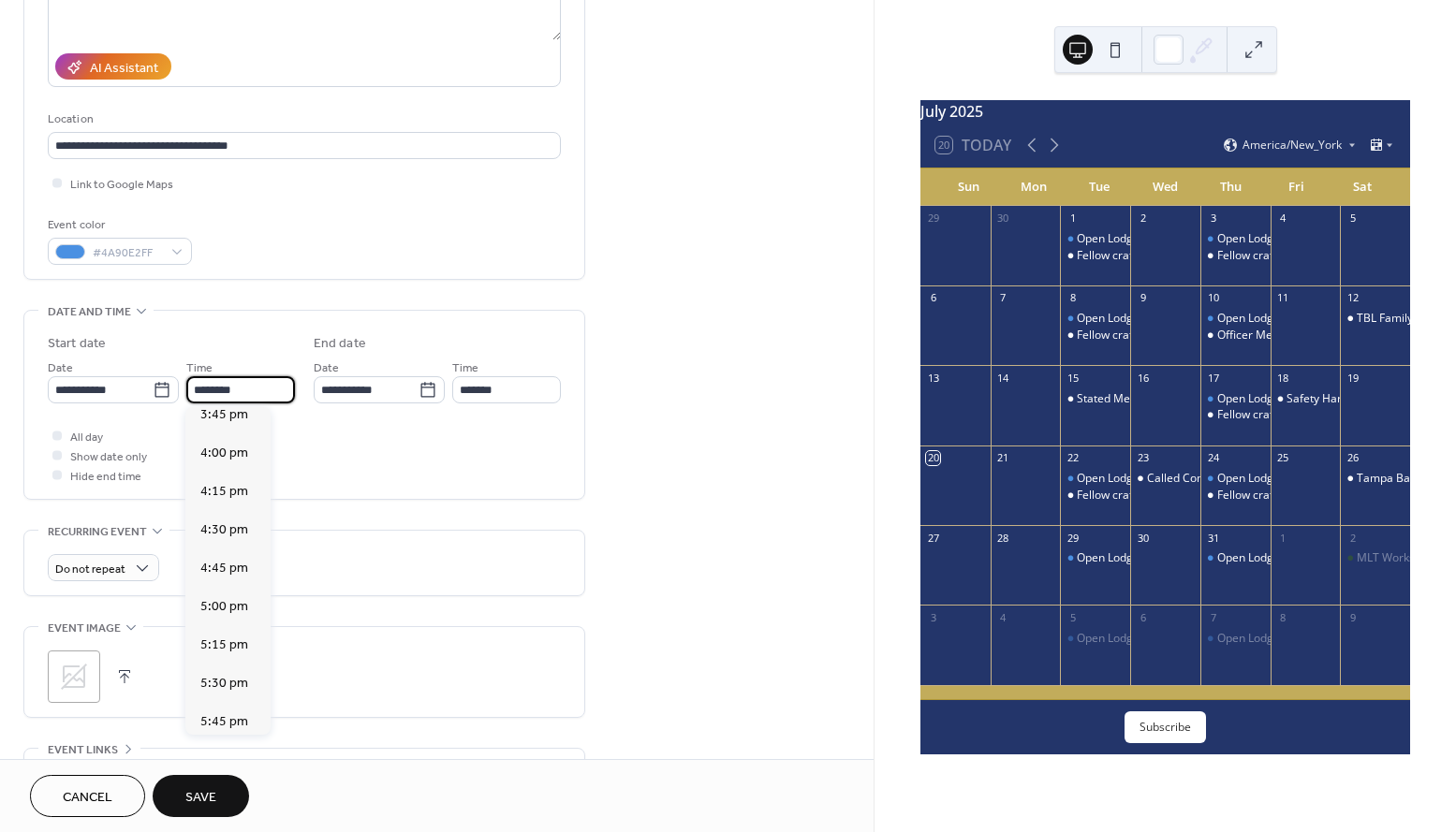 scroll, scrollTop: 2497, scrollLeft: 0, axis: vertical 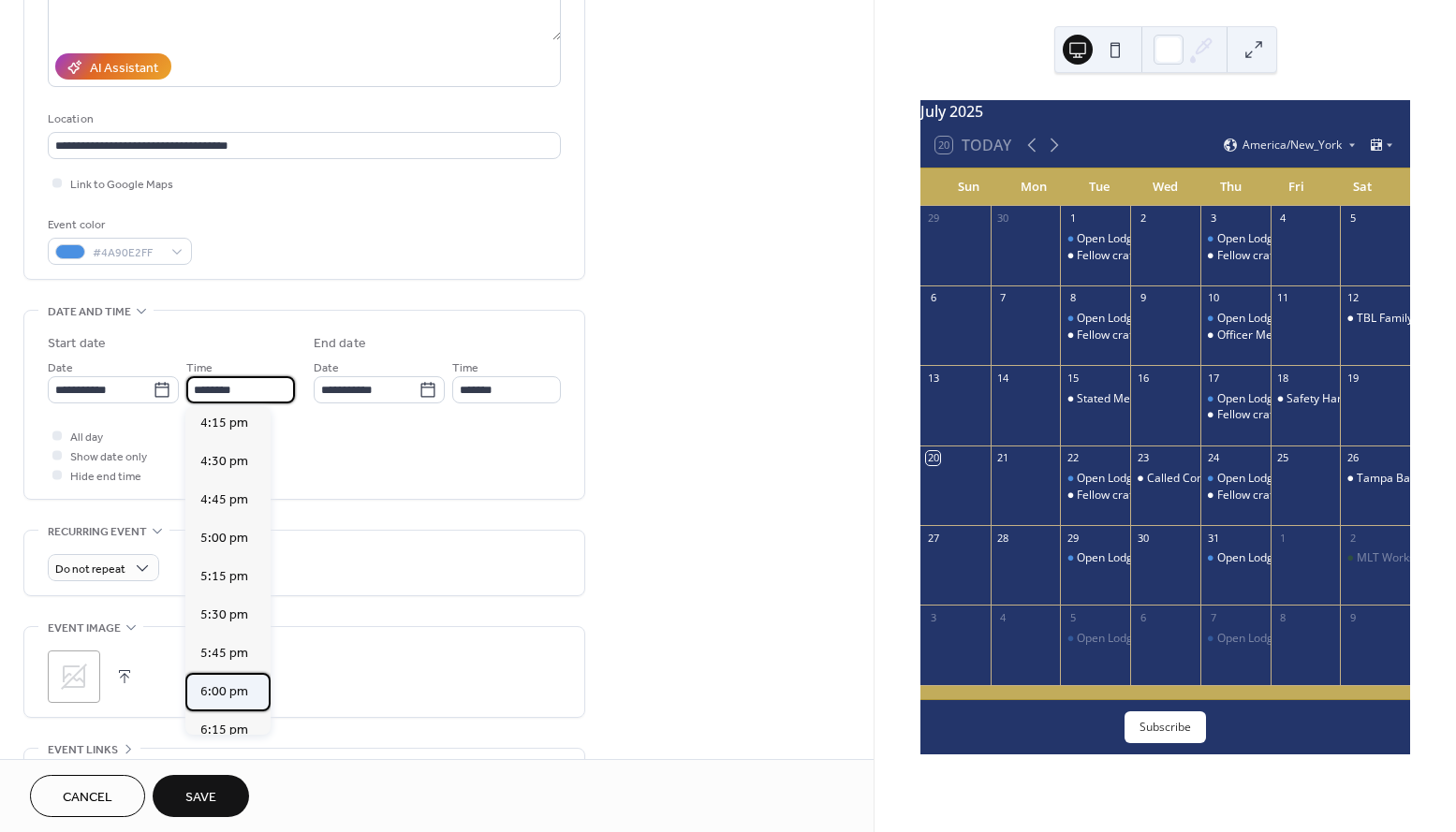 click on "6:00 pm" at bounding box center (224, 692) 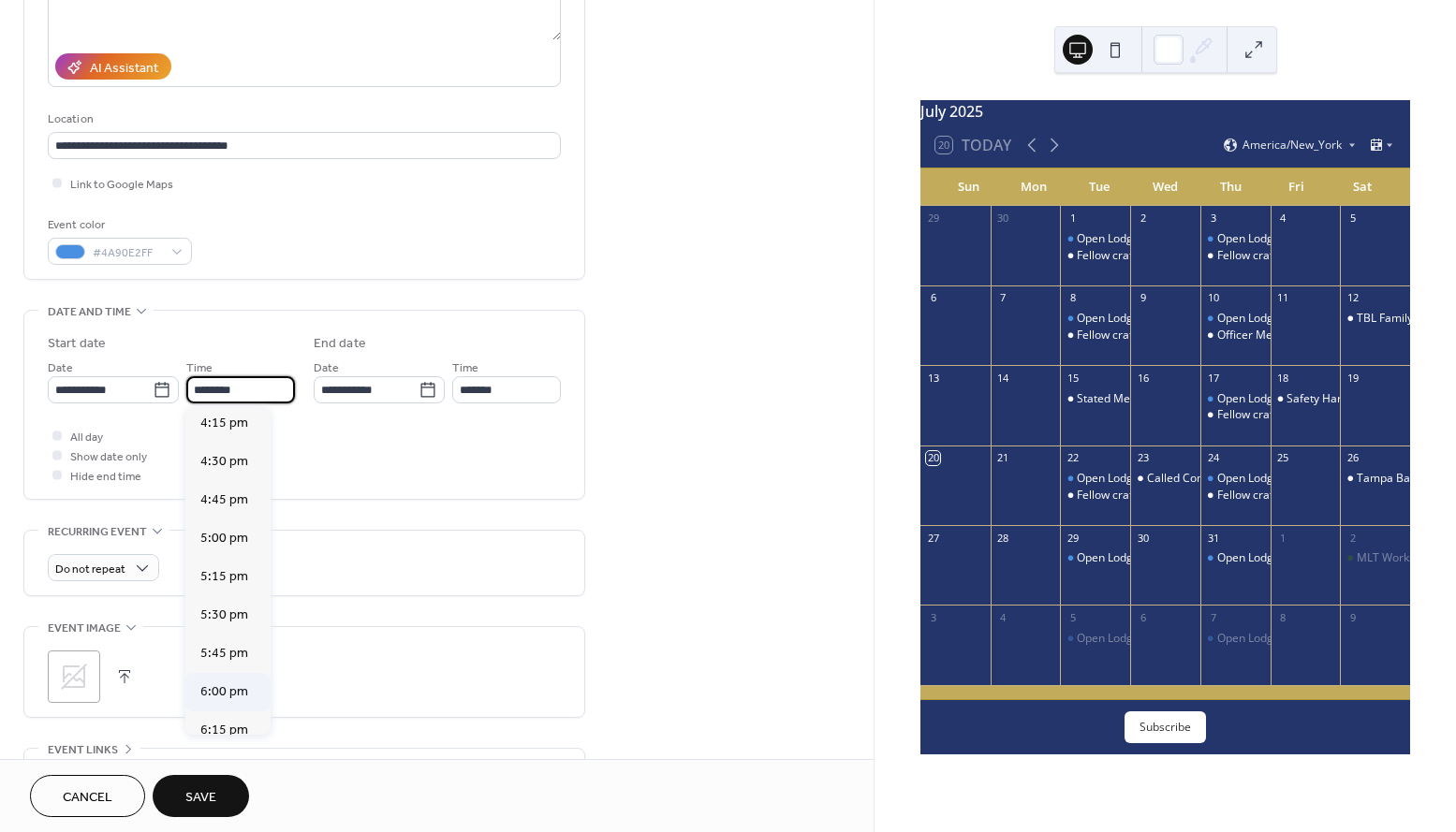 type on "*******" 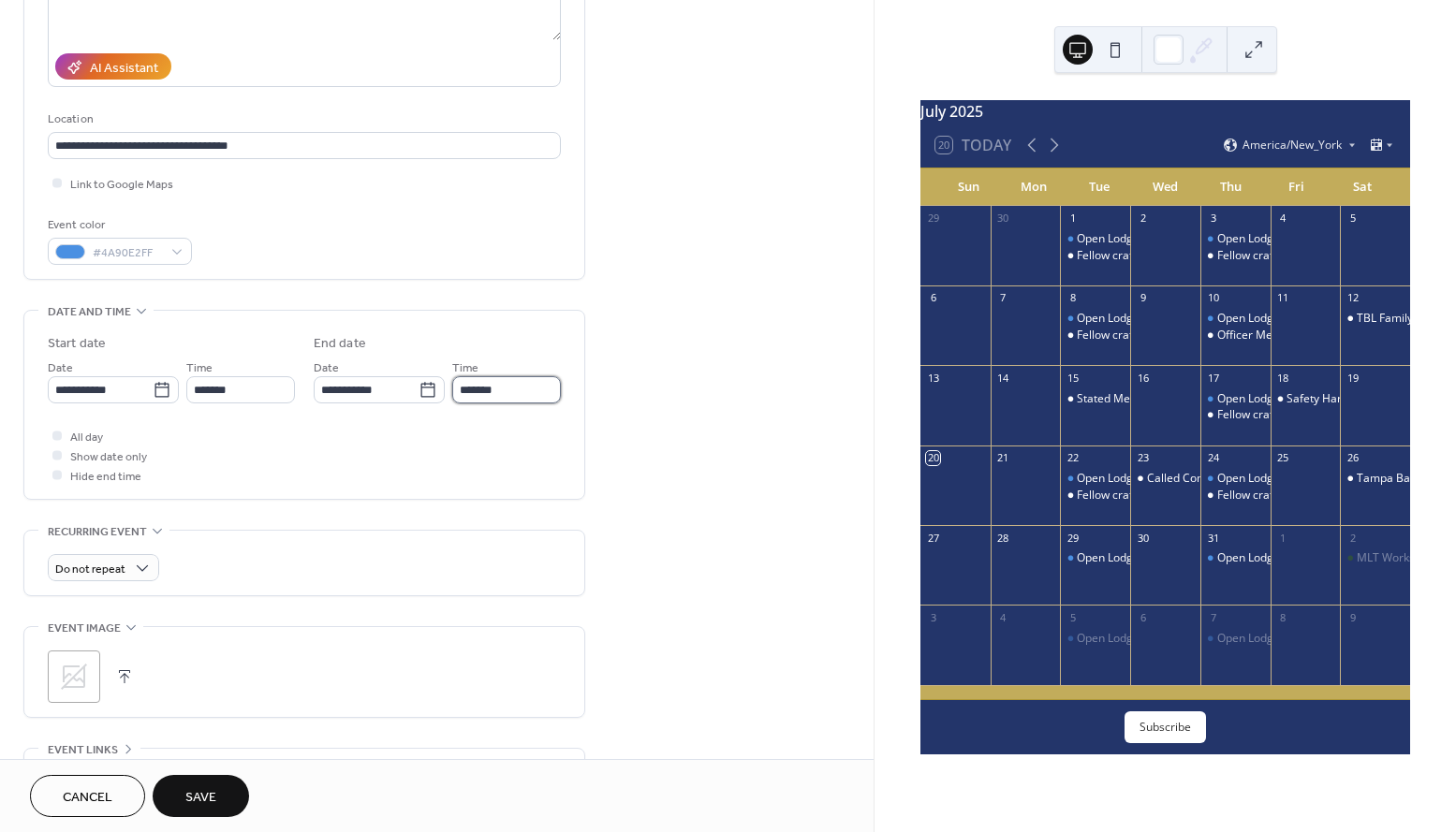 click on "*******" at bounding box center [507, 389] 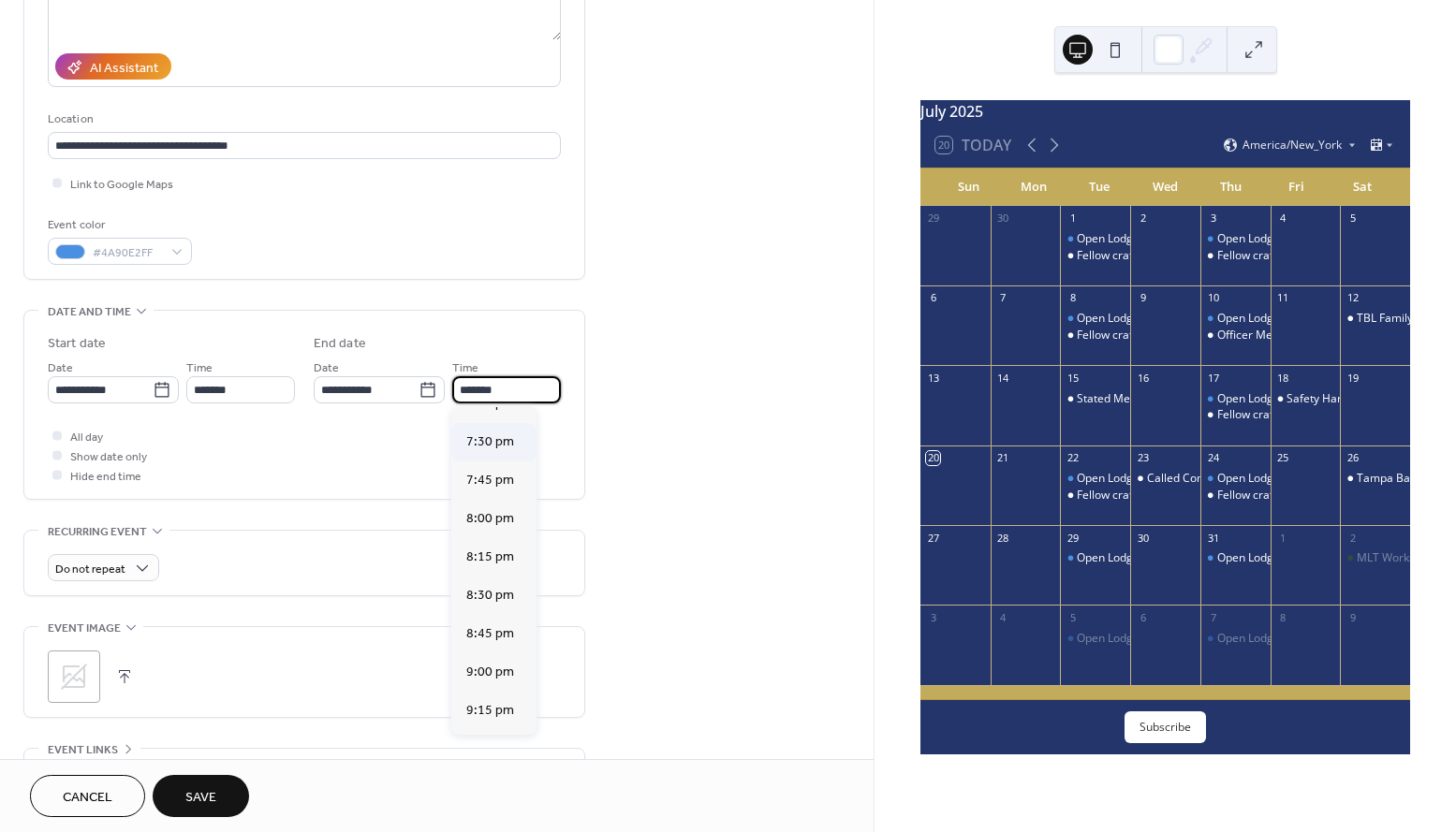 scroll, scrollTop: 200, scrollLeft: 0, axis: vertical 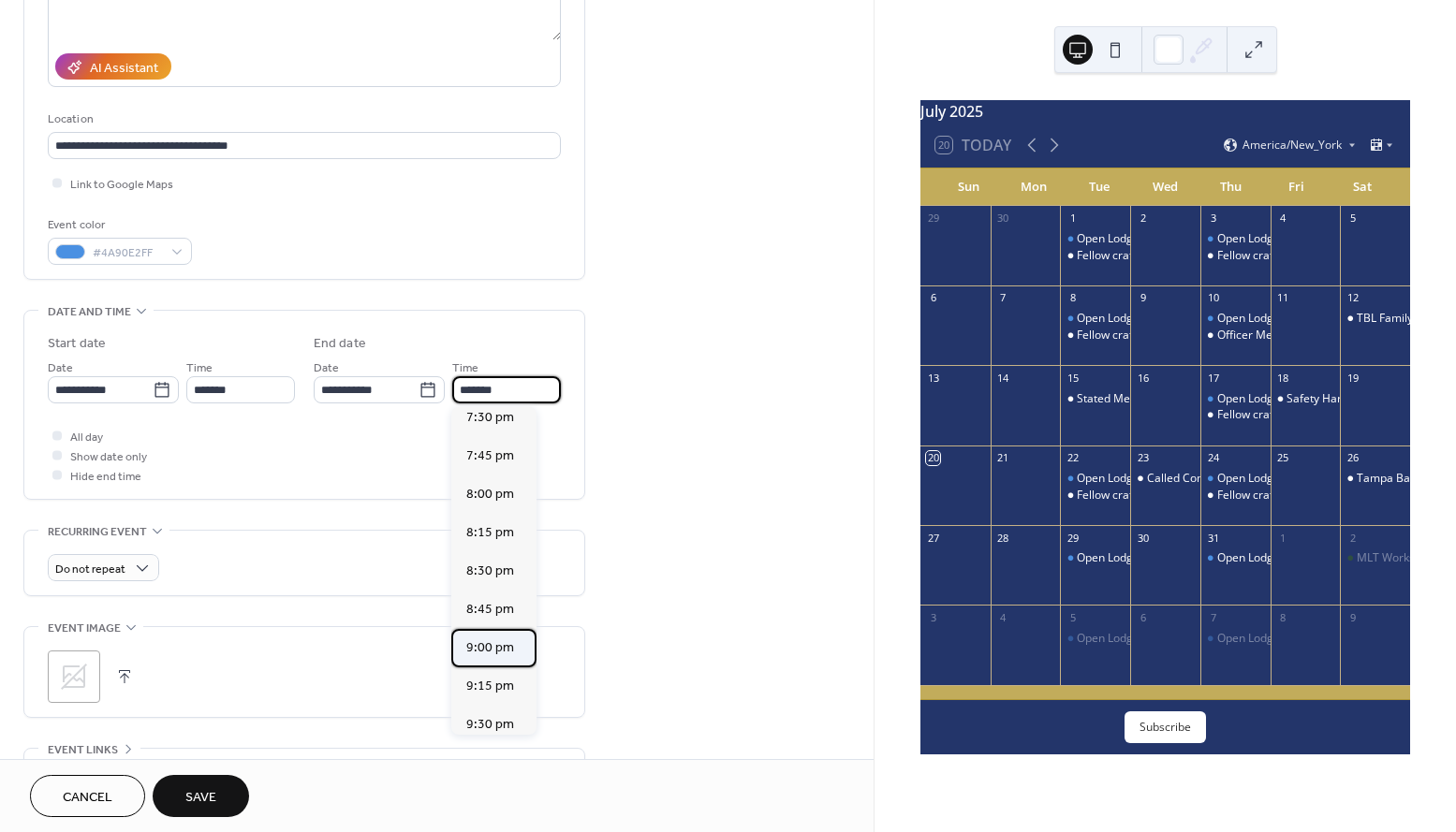click on "9:00 pm" at bounding box center (490, 648) 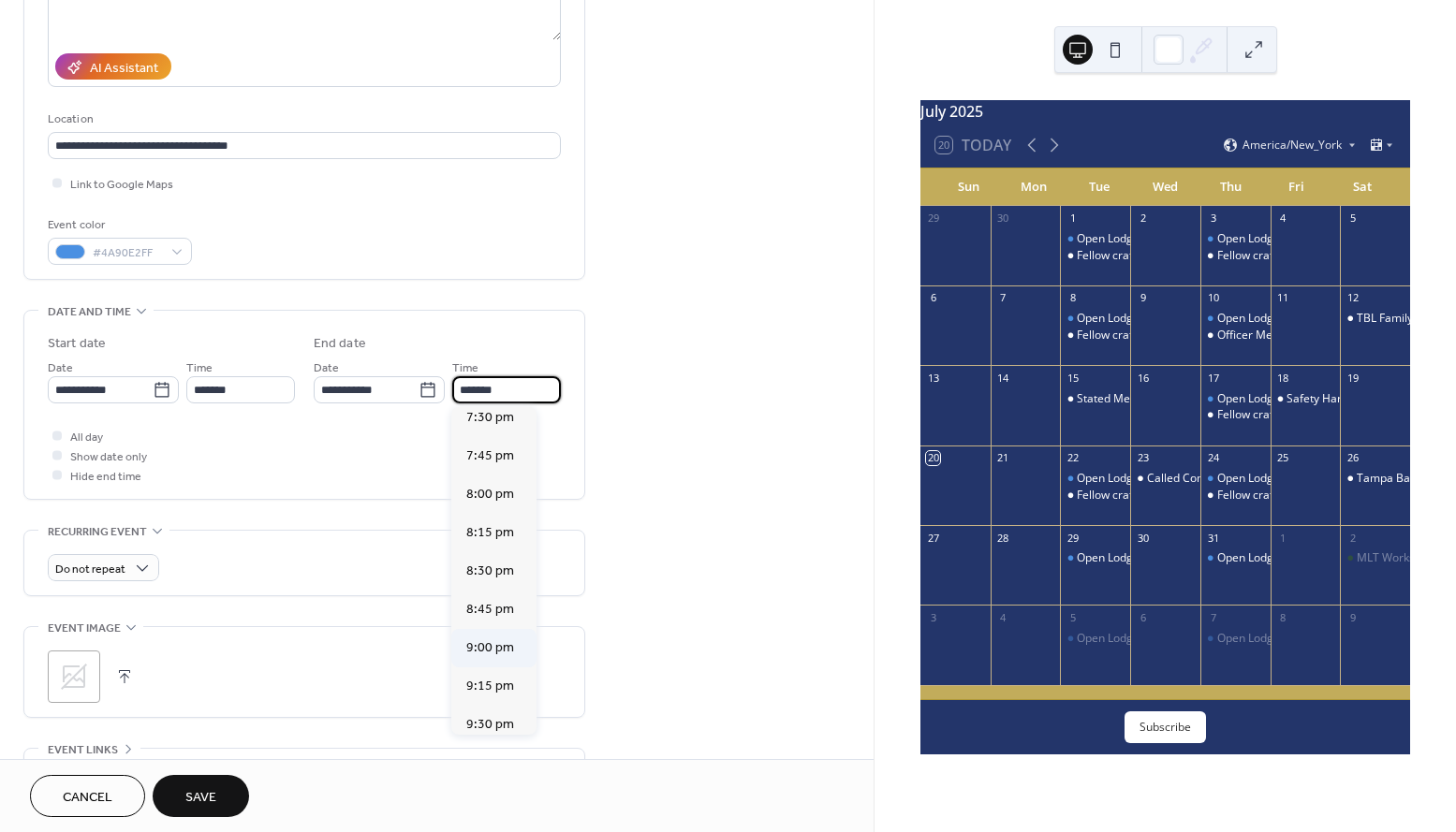 type on "*******" 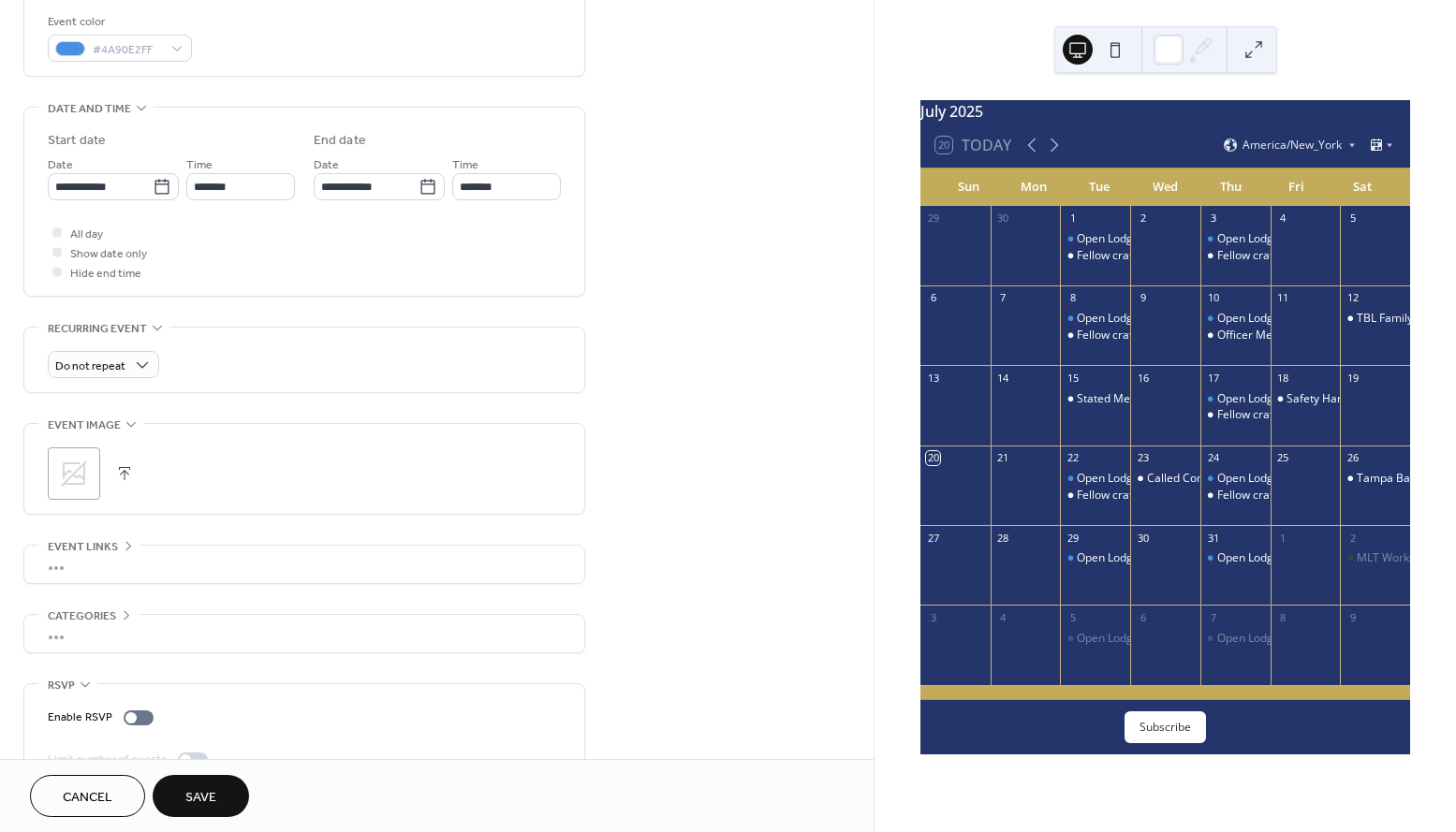 scroll, scrollTop: 520, scrollLeft: 0, axis: vertical 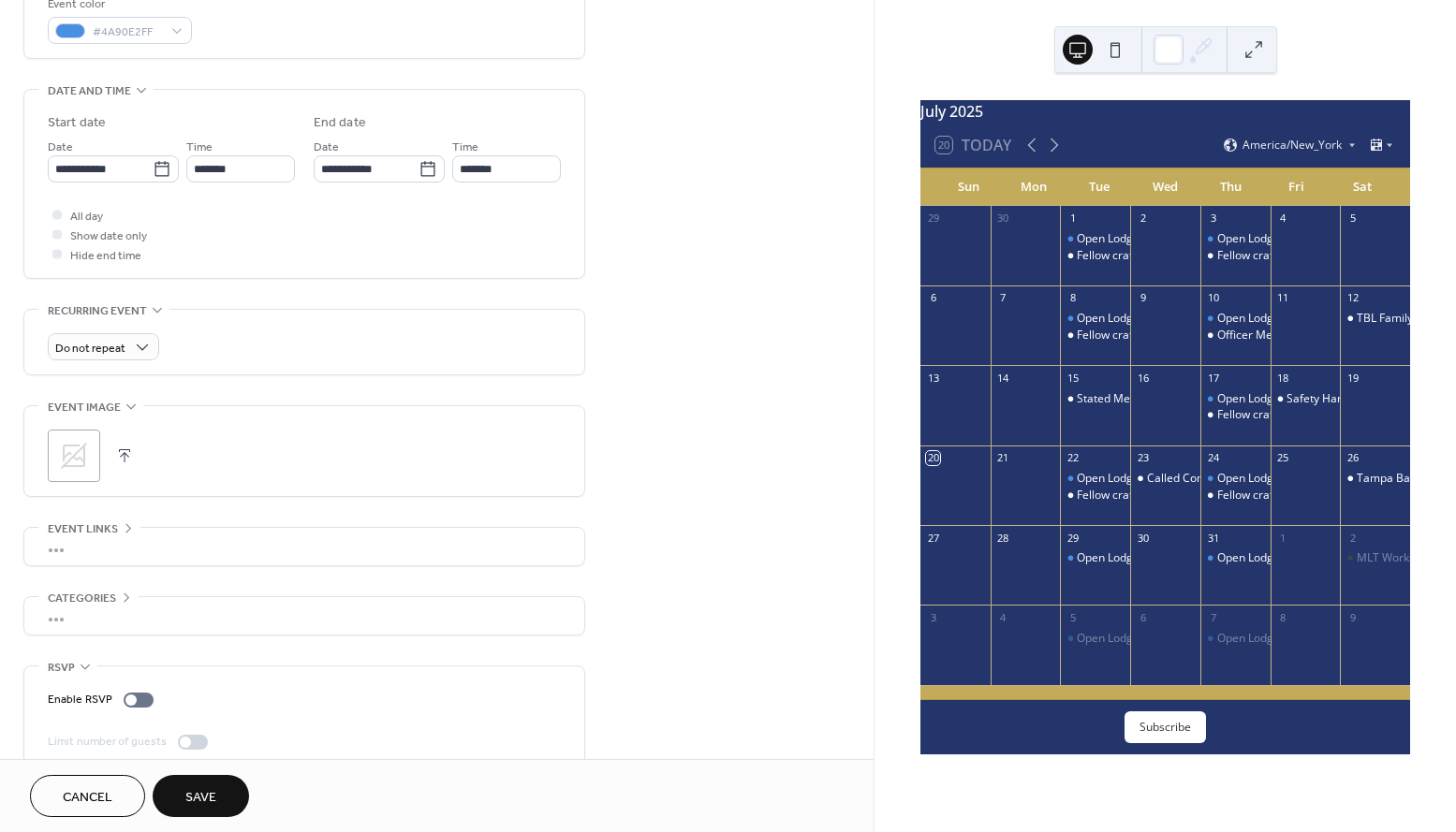 click 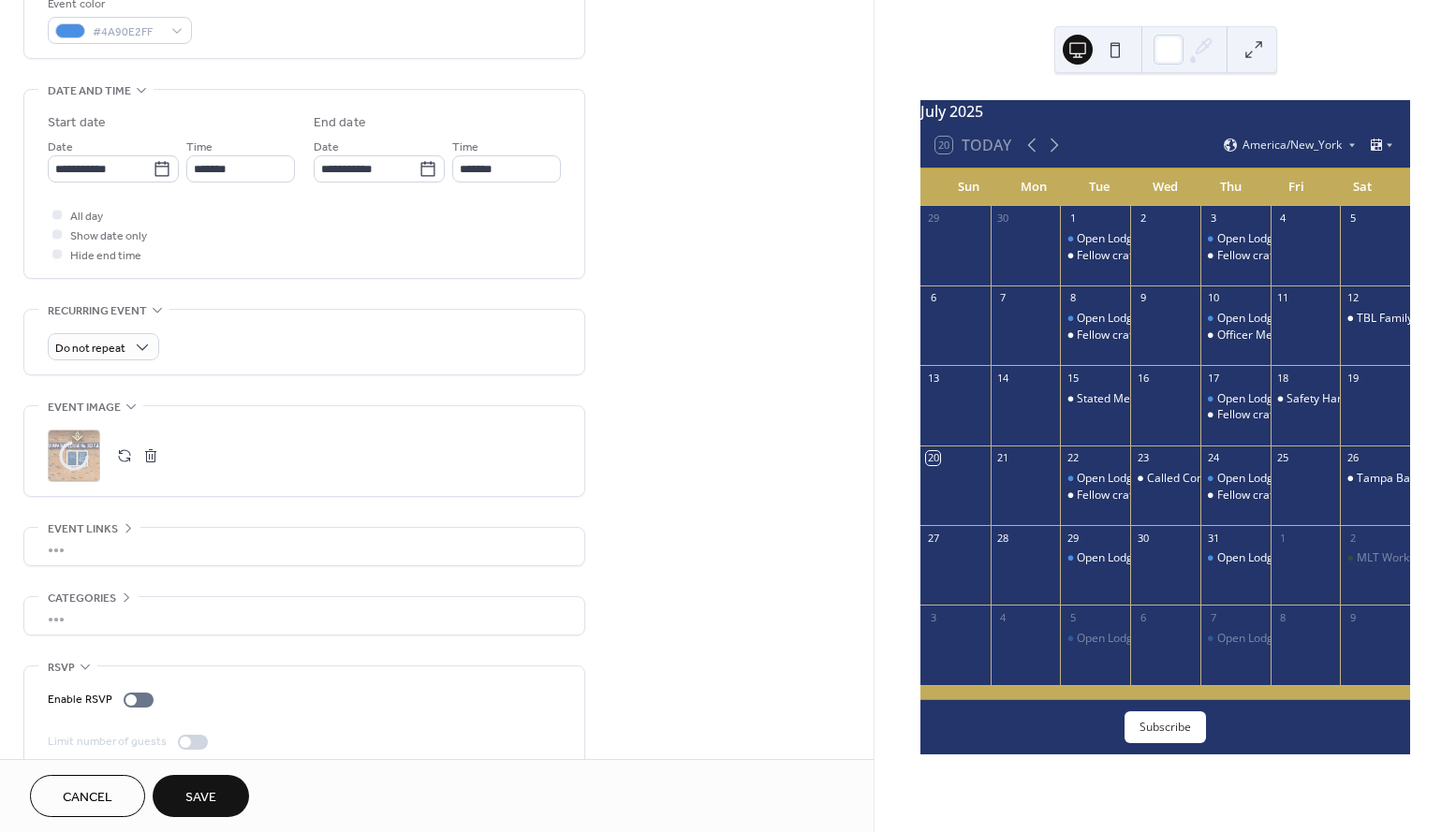 click on "Save" at bounding box center (200, 796) 